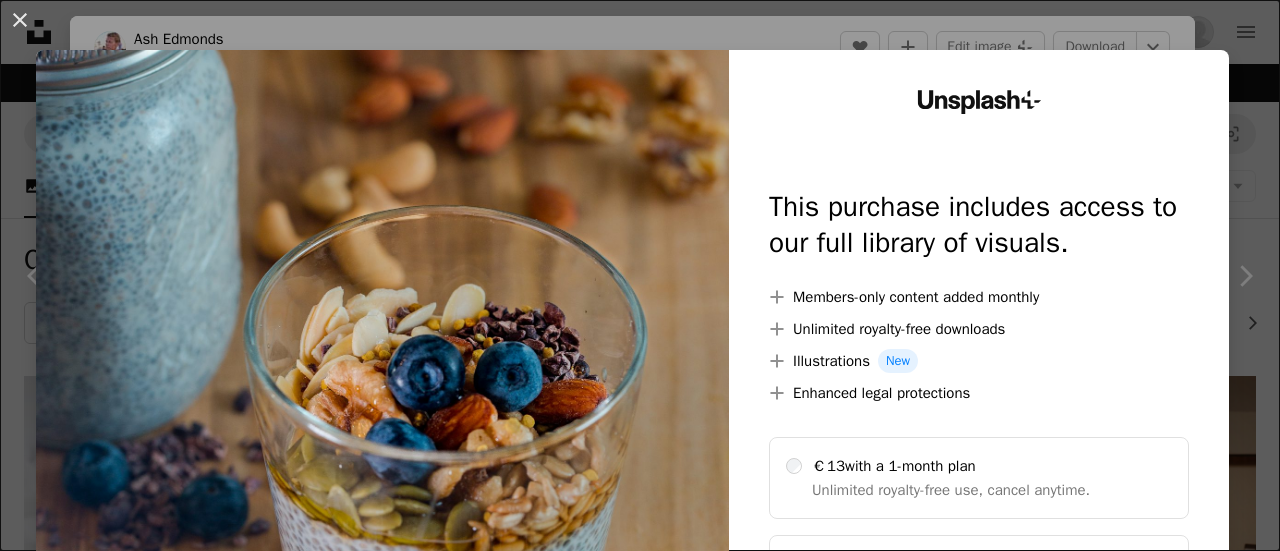 scroll, scrollTop: 488, scrollLeft: 0, axis: vertical 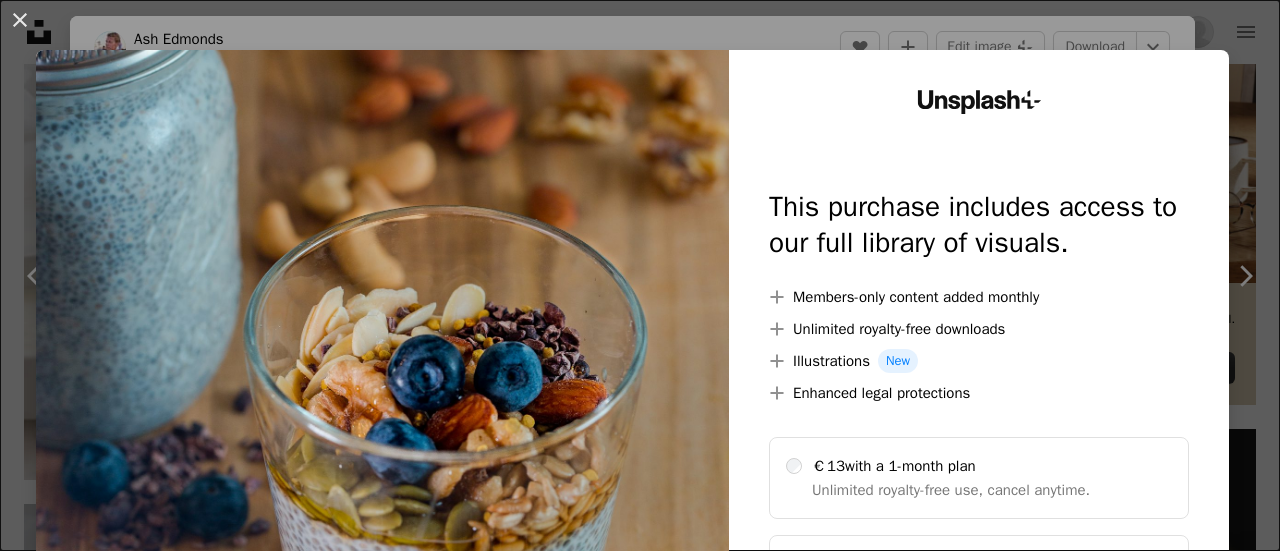 click on "An X shape Unsplash+ This purchase includes access to our full library of visuals. A plus sign Members-only content added monthly A plus sign Unlimited royalty-free downloads A plus sign Illustrations  New A plus sign Enhanced legal protections €13  with a 1-month plan Unlimited royalty-free use, cancel anytime. €48   with a yearly plan Save  €108  when billed annually. Best value Continue with purchase Taxes where applicable. Renews automatically. Cancel anytime." at bounding box center [640, 275] 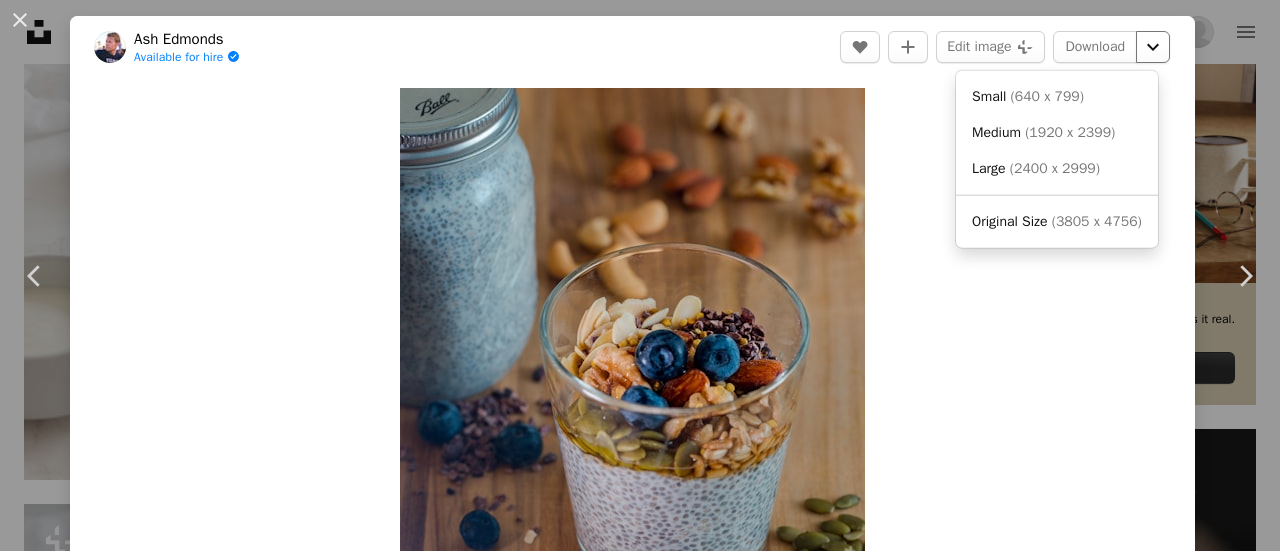click on "Chevron down" 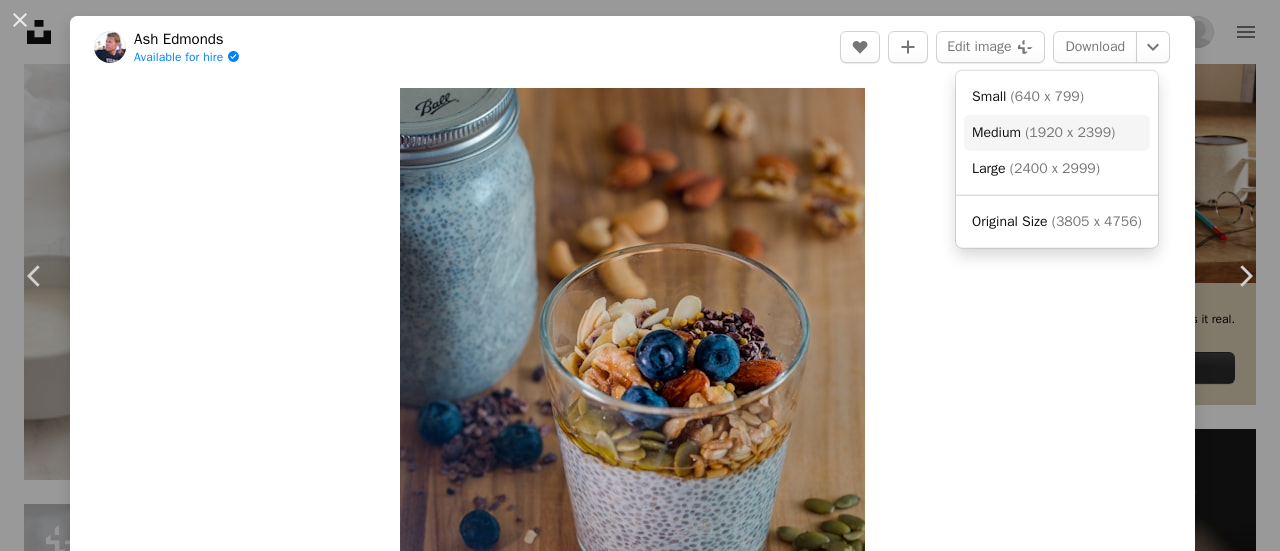 click on "( 1920 x 2399 )" at bounding box center (1070, 132) 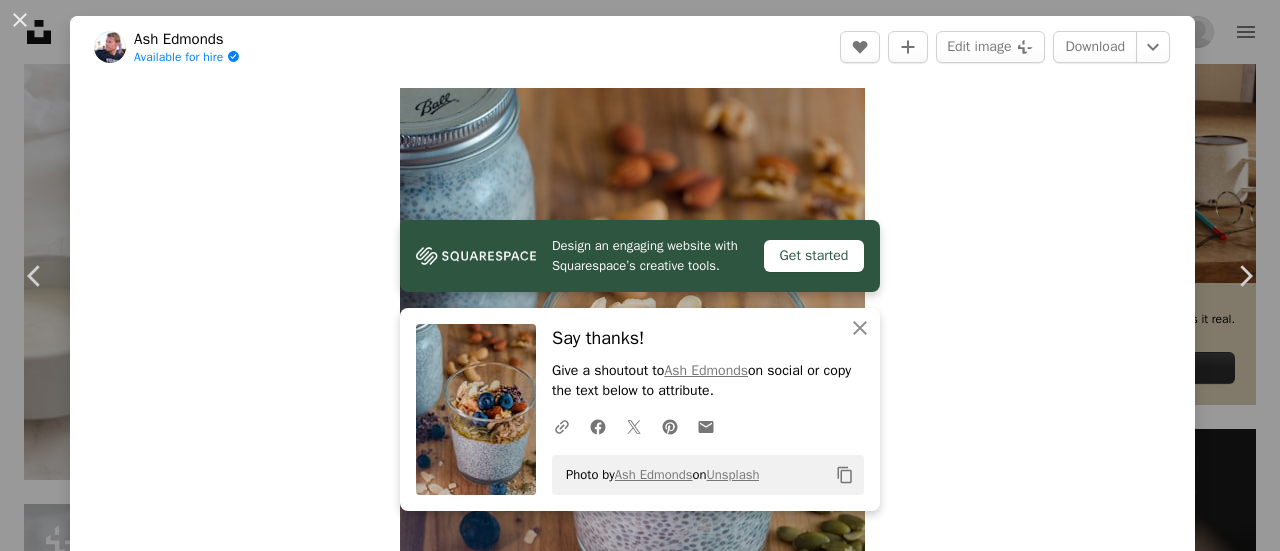 click on "Zoom in" at bounding box center (632, 378) 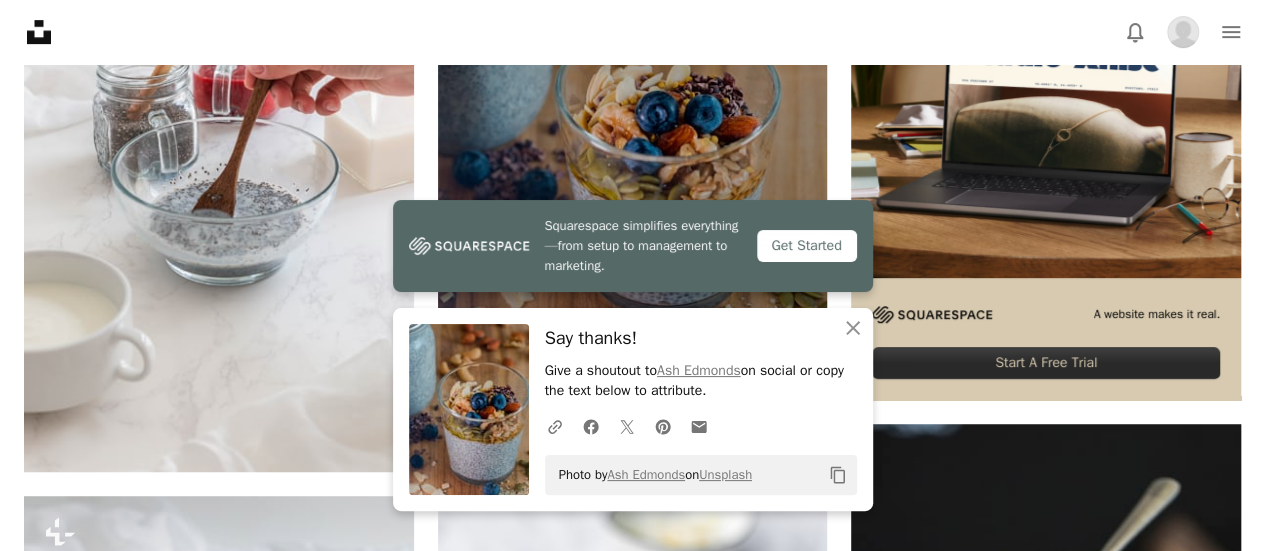 scroll, scrollTop: 0, scrollLeft: 0, axis: both 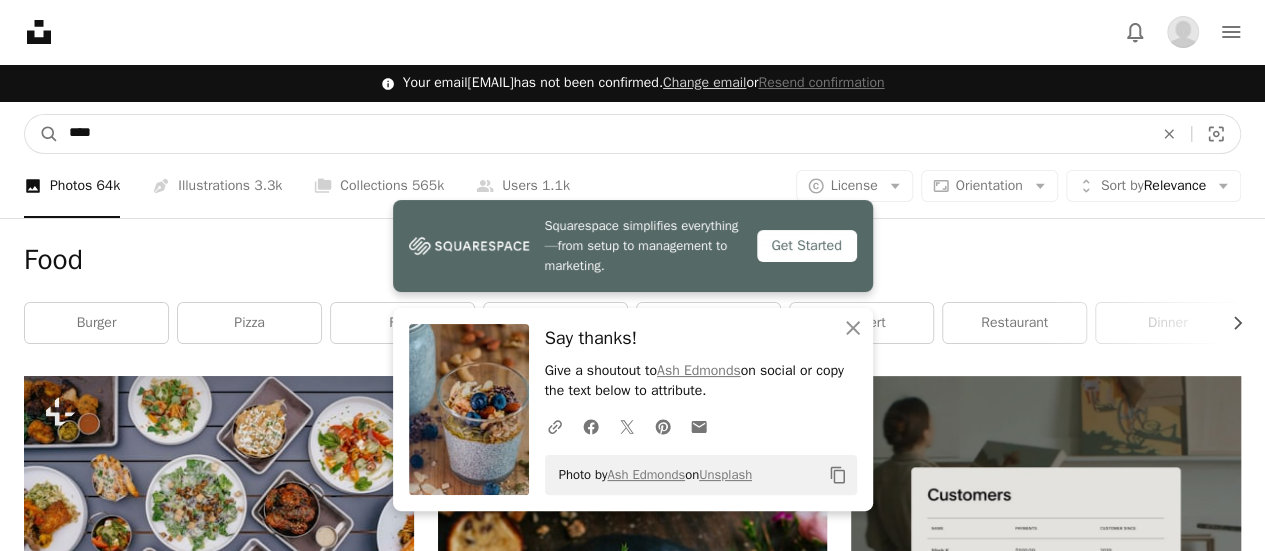click on "****" at bounding box center (603, 134) 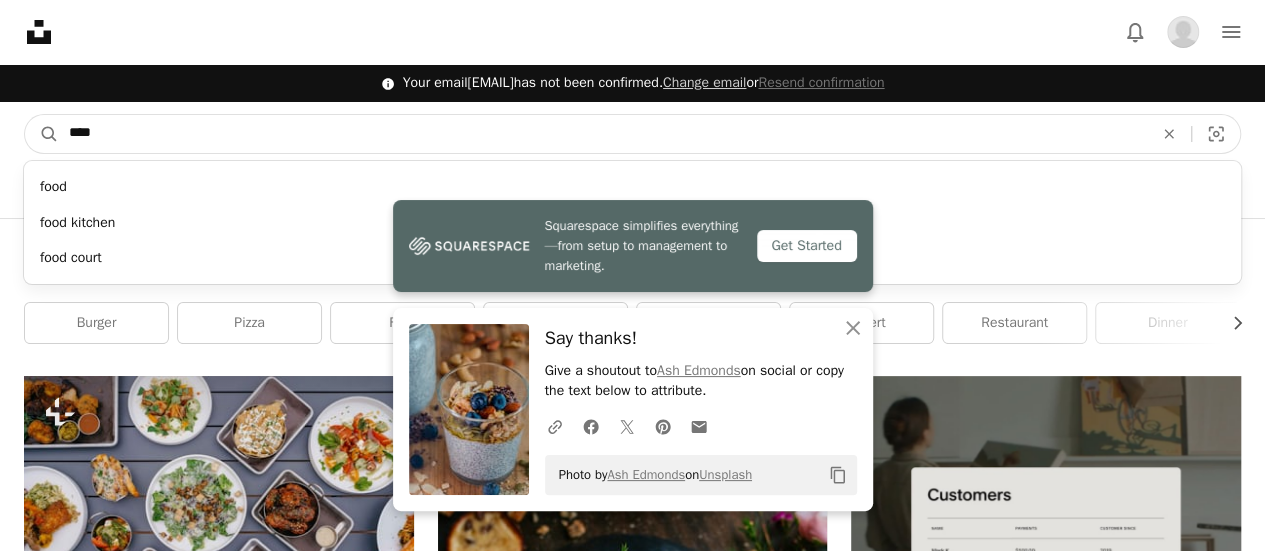 paste on "*****" 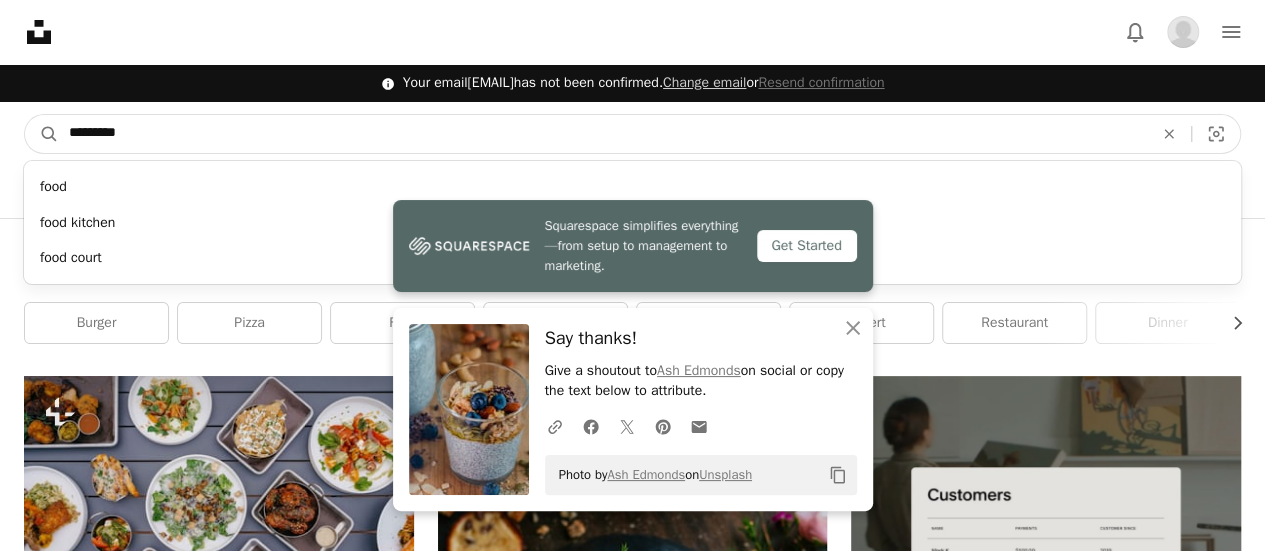 click on "A magnifying glass" at bounding box center [42, 134] 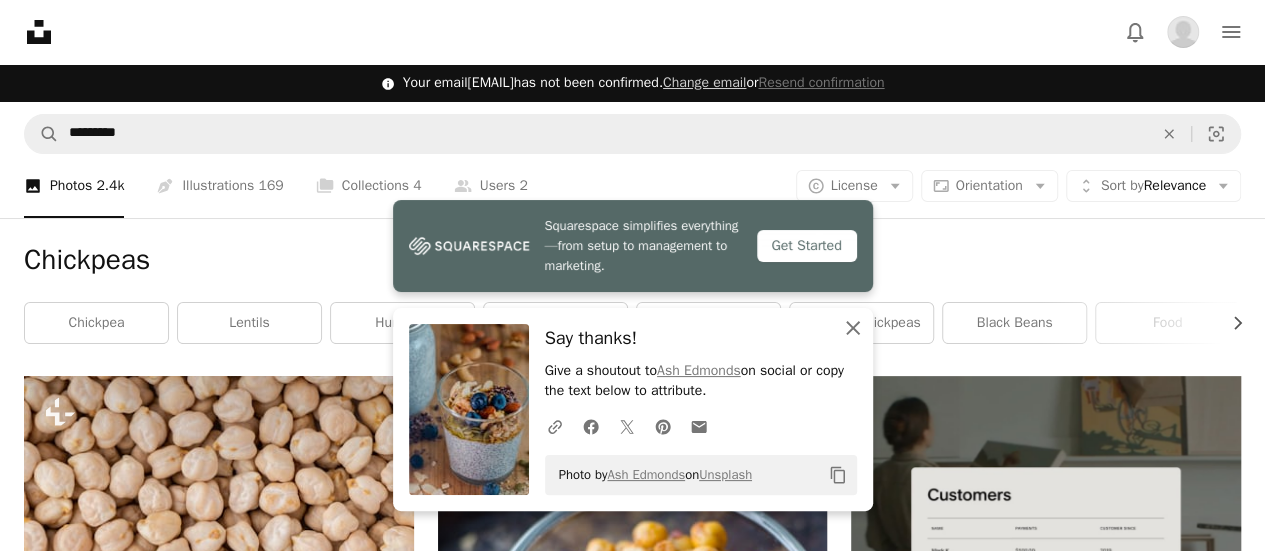 click on "An X shape" 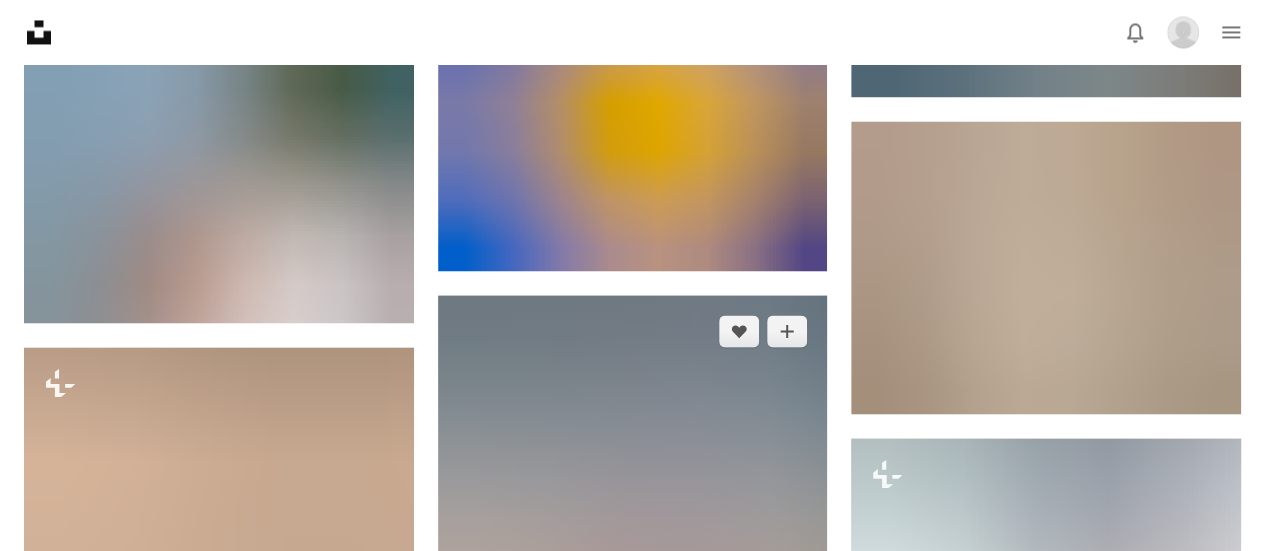 scroll, scrollTop: 1715, scrollLeft: 0, axis: vertical 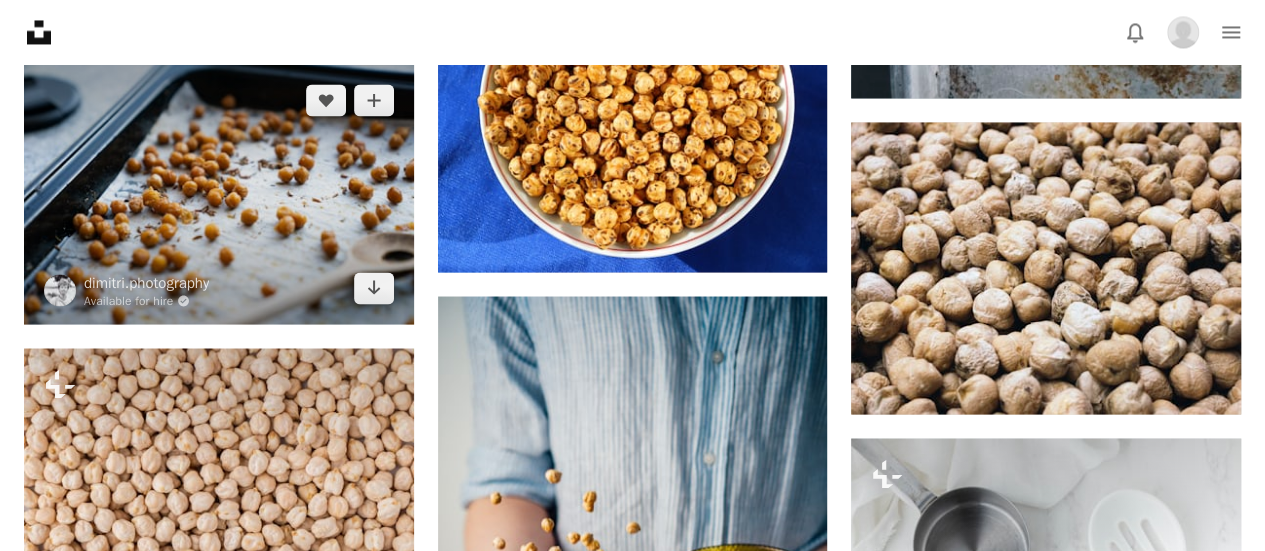 click at bounding box center (219, 194) 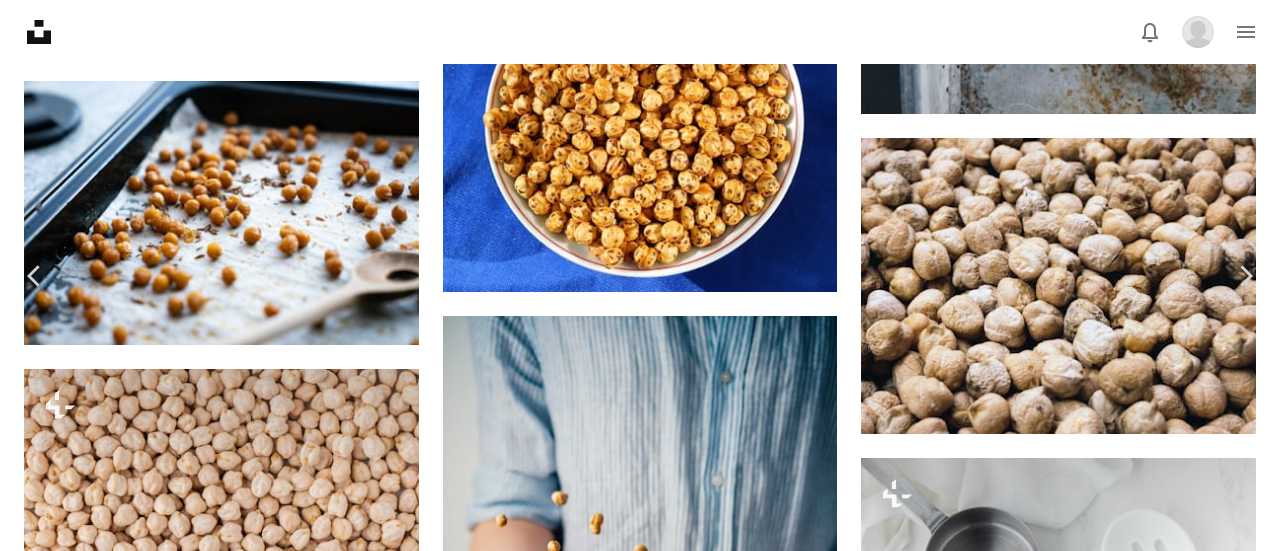 click on "Chevron down" 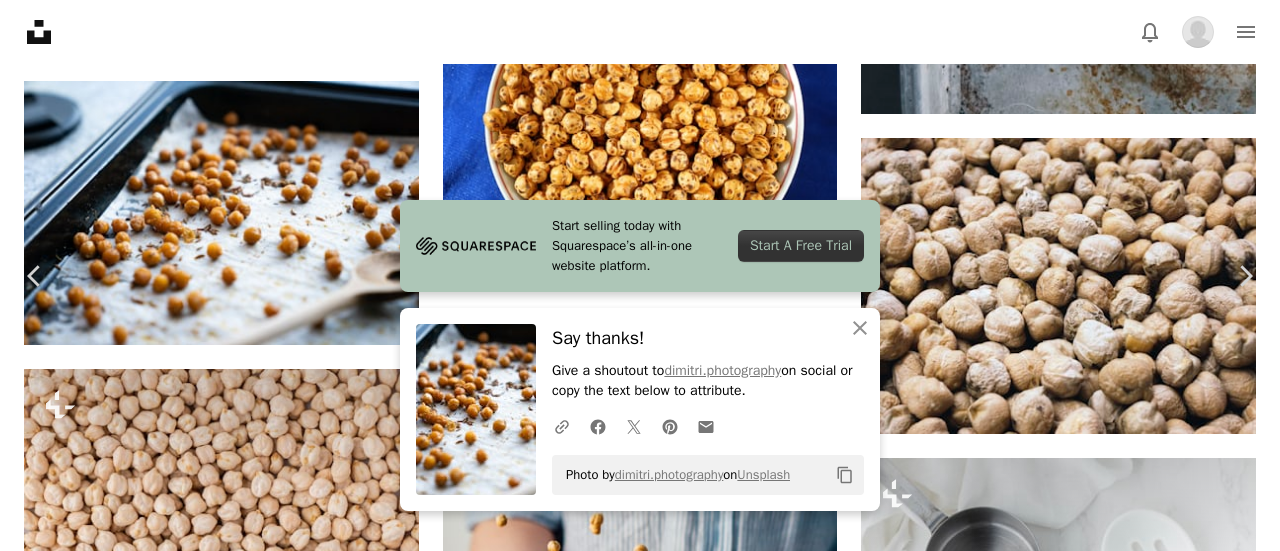 click on "An X shape" at bounding box center (20, 20) 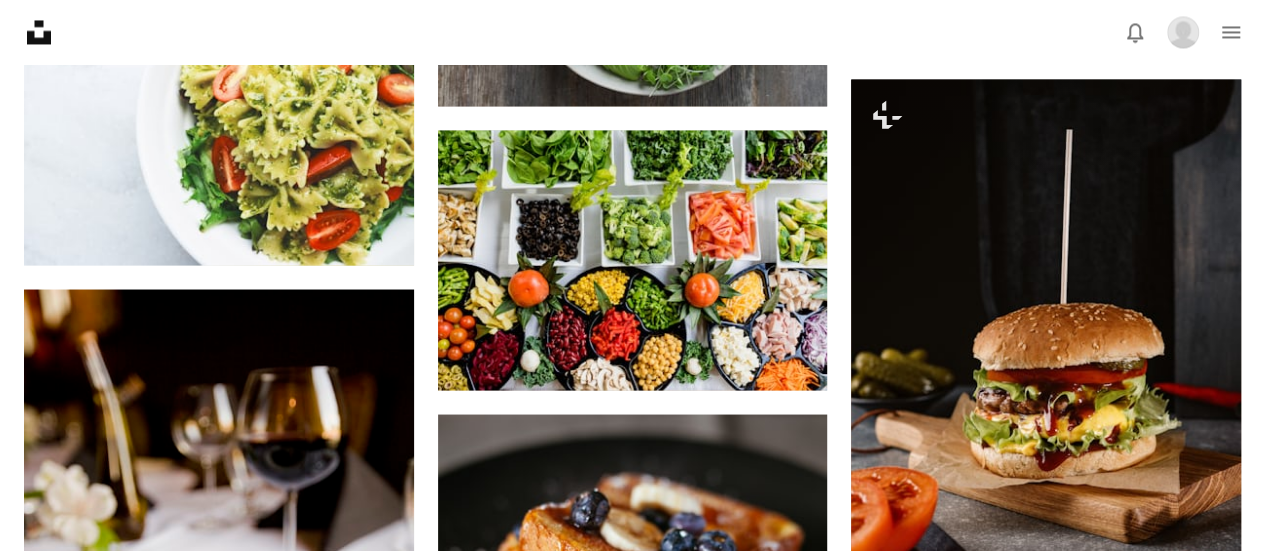 scroll, scrollTop: 0, scrollLeft: 0, axis: both 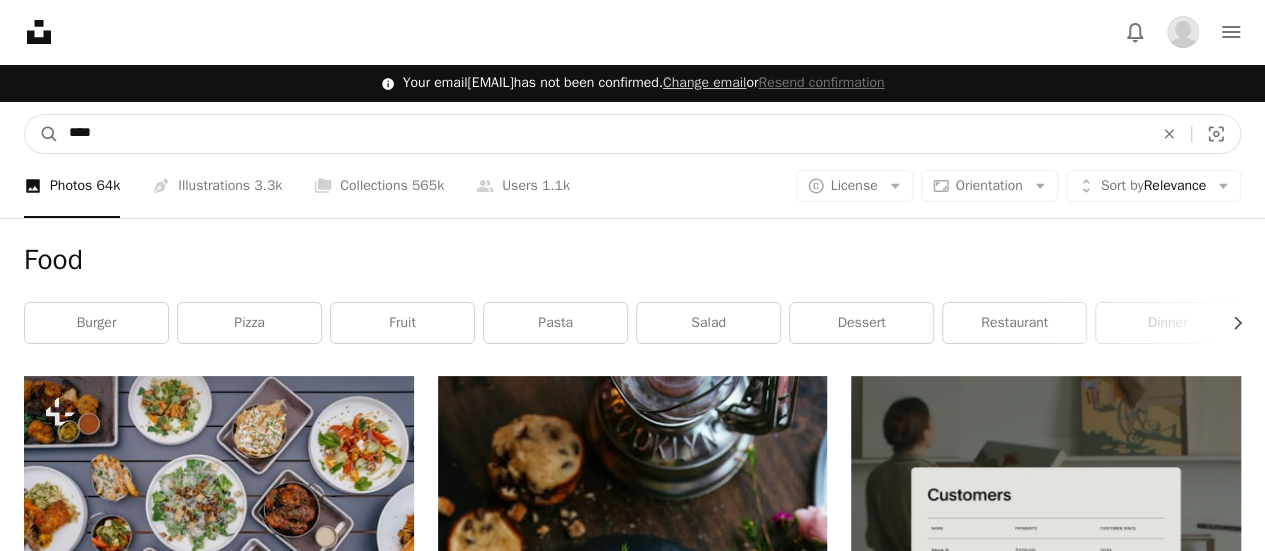 click on "****" at bounding box center [603, 134] 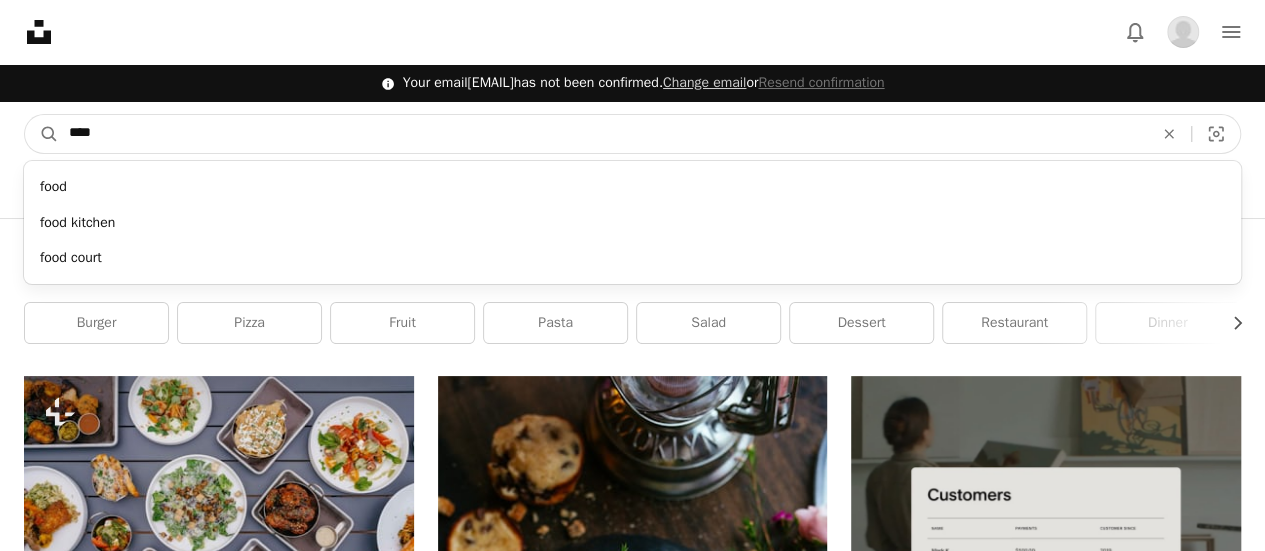 click on "****" at bounding box center [603, 134] 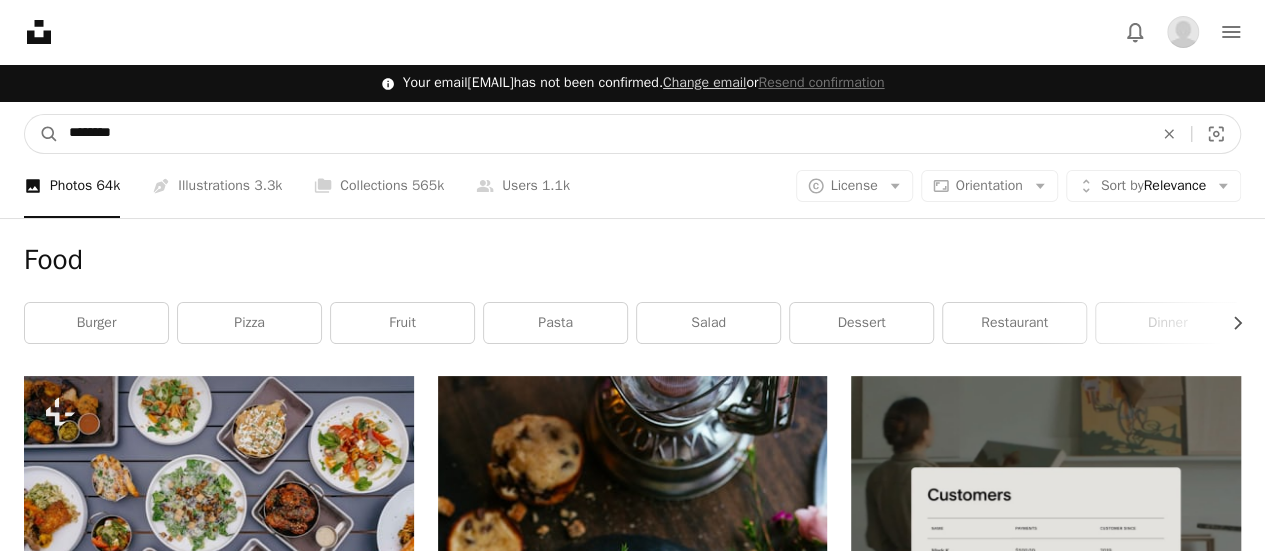 click on "A magnifying glass" at bounding box center (42, 134) 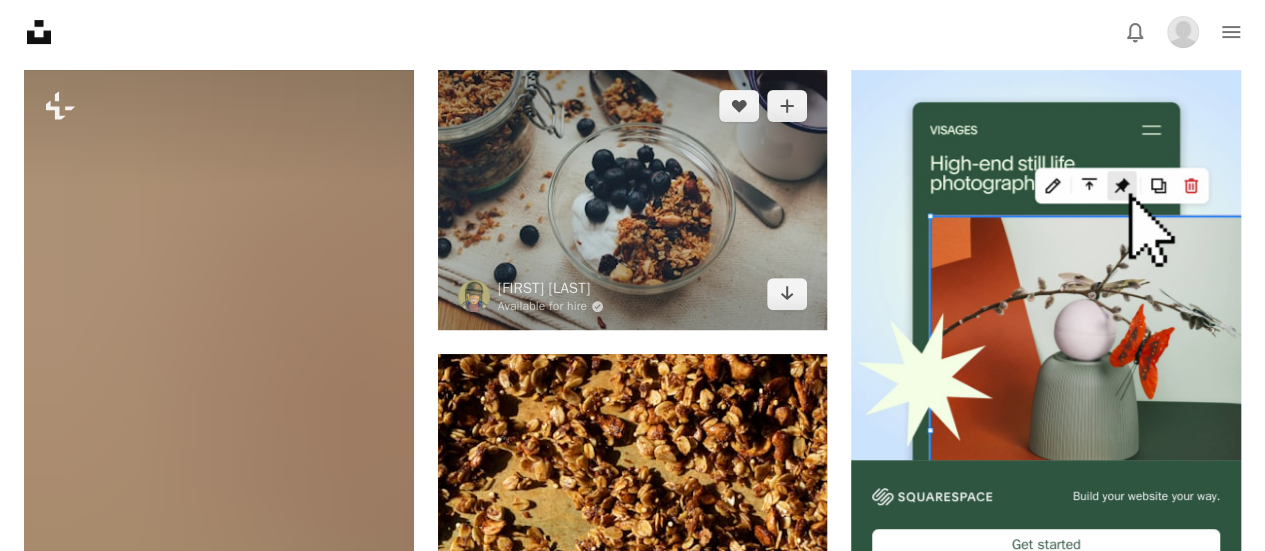 scroll, scrollTop: 301, scrollLeft: 0, axis: vertical 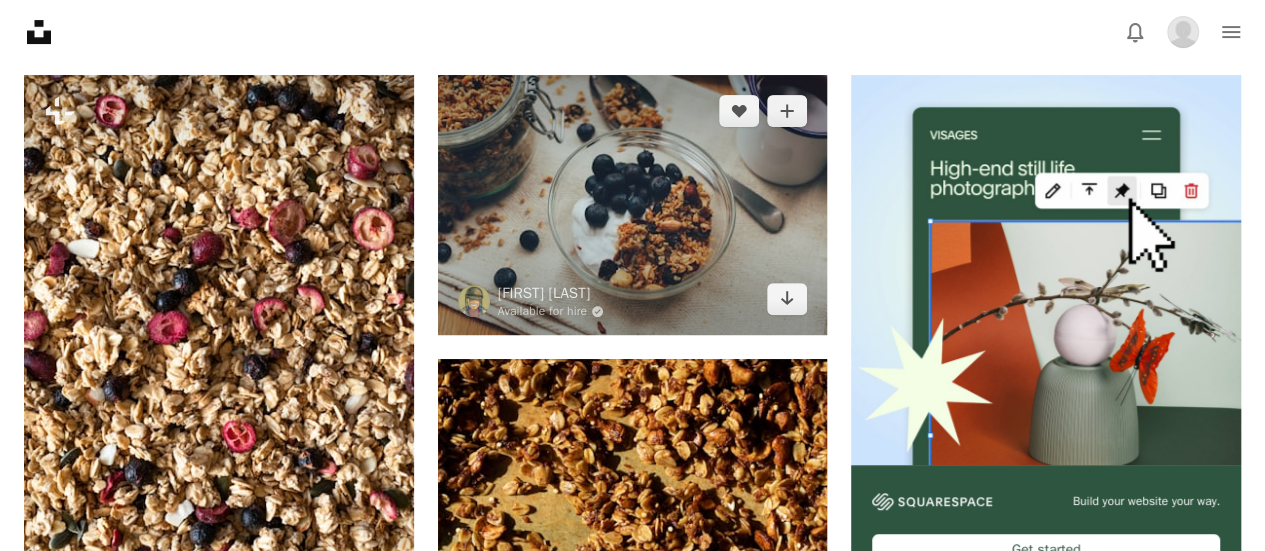 click at bounding box center (633, 205) 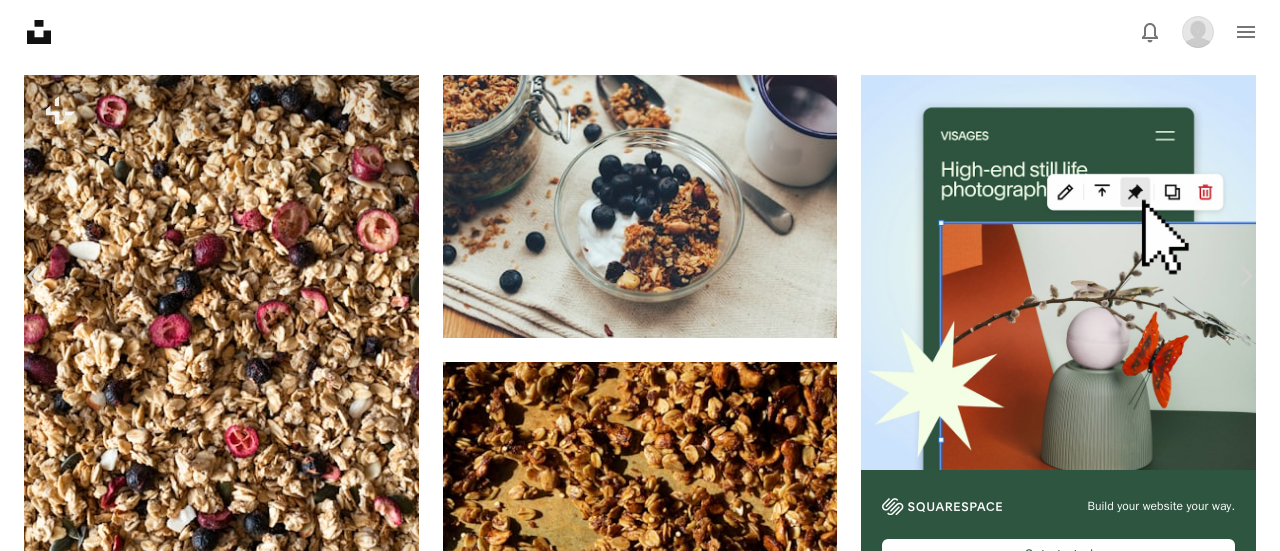 click on "Chevron down" 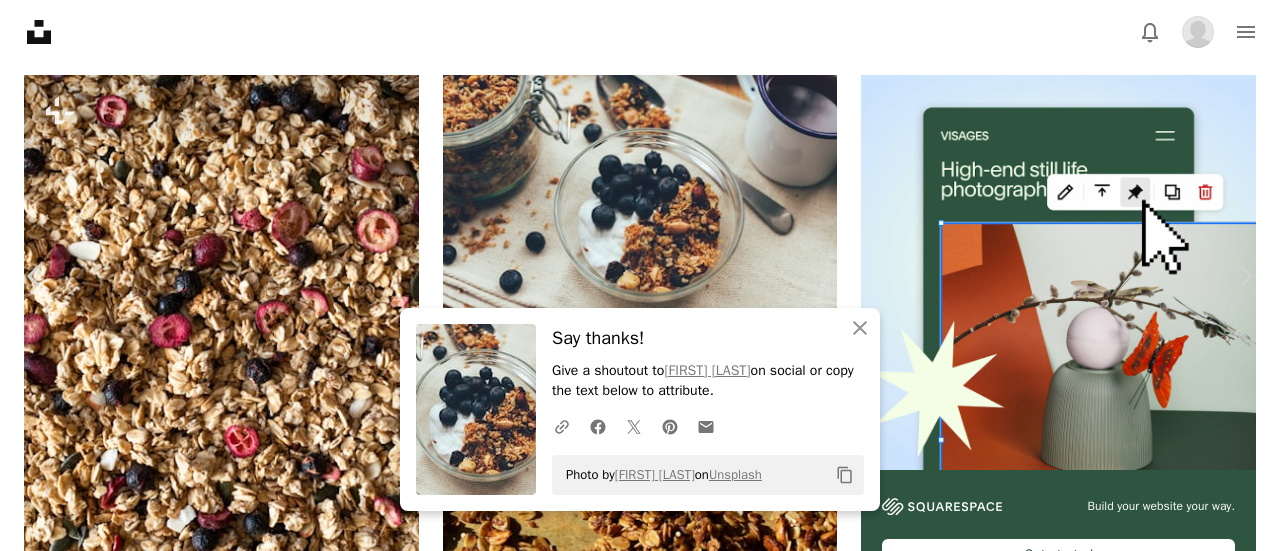 click on "An X shape" at bounding box center [20, 20] 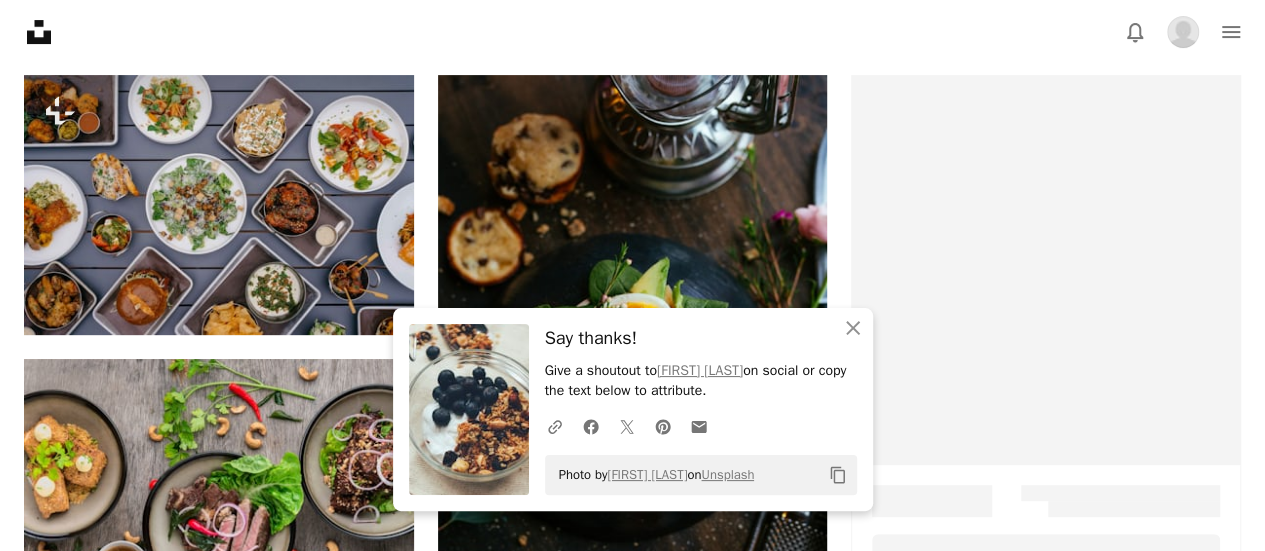 scroll, scrollTop: 0, scrollLeft: 0, axis: both 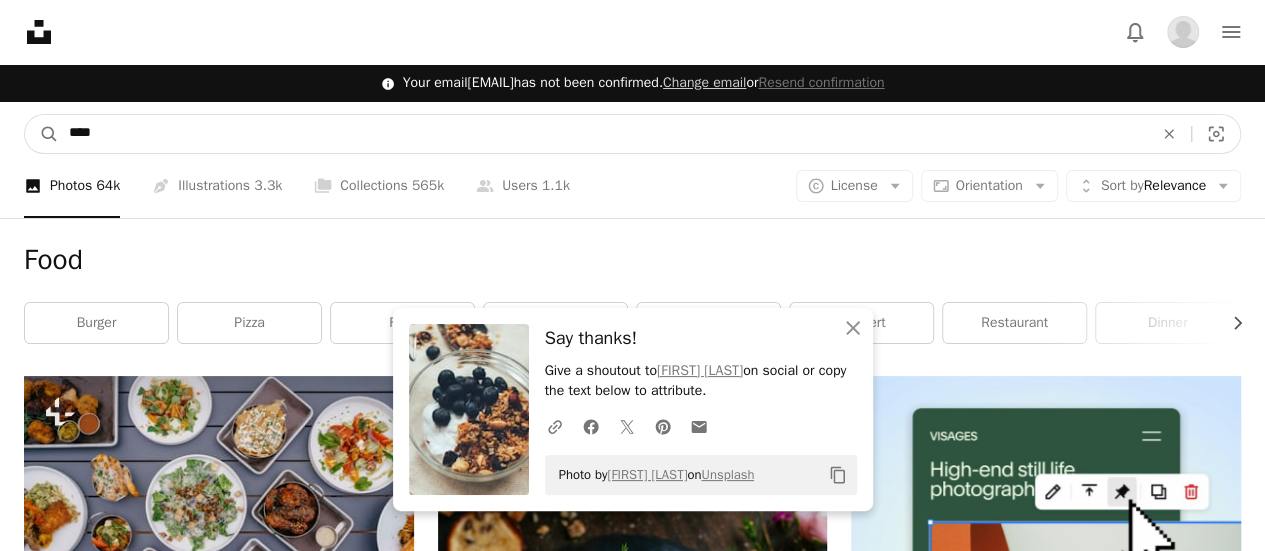 click on "****" at bounding box center [603, 134] 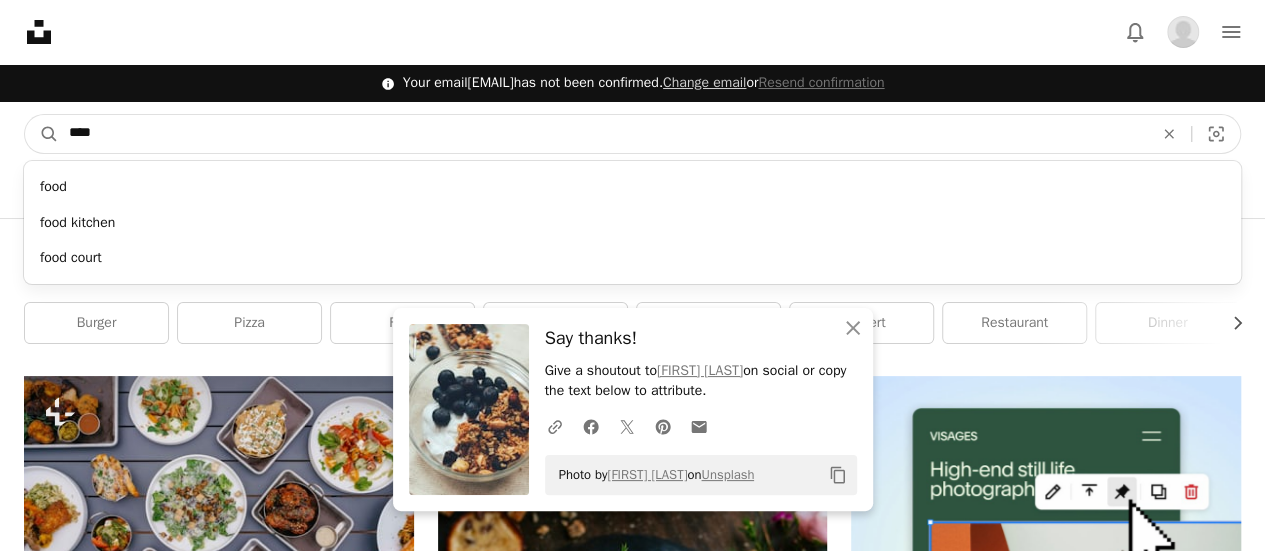 click on "****" at bounding box center (603, 134) 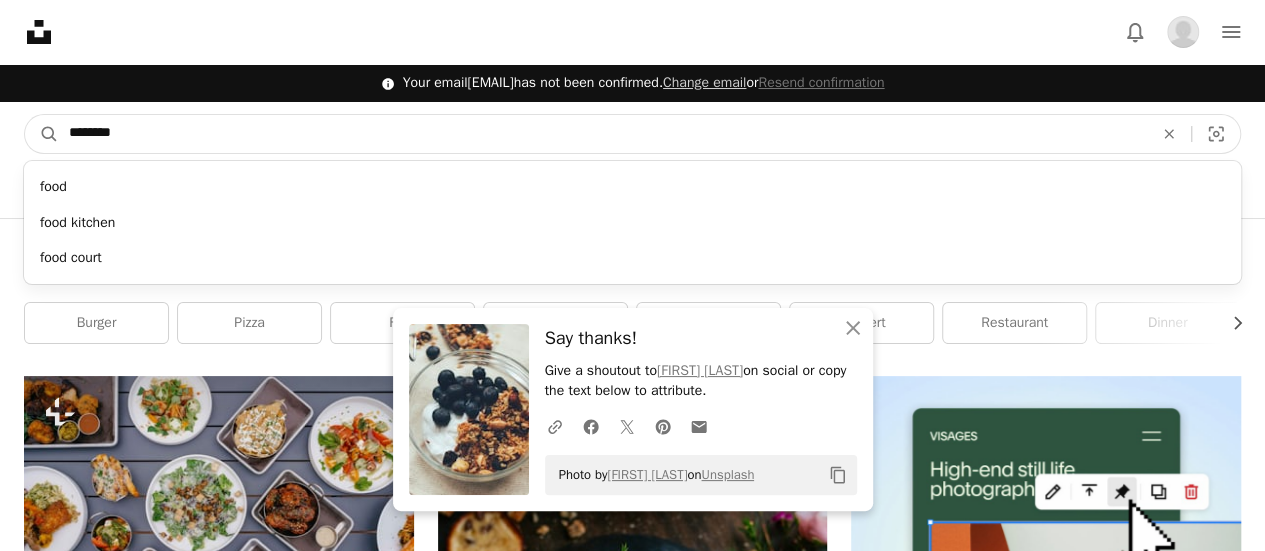 click on "A magnifying glass" at bounding box center (42, 134) 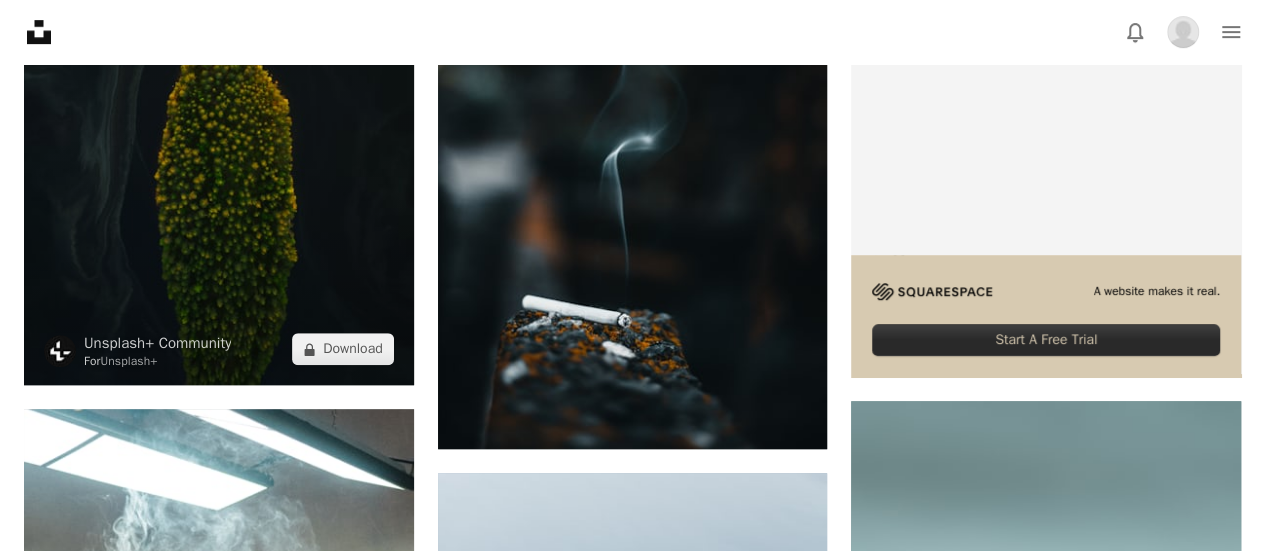 scroll, scrollTop: 0, scrollLeft: 0, axis: both 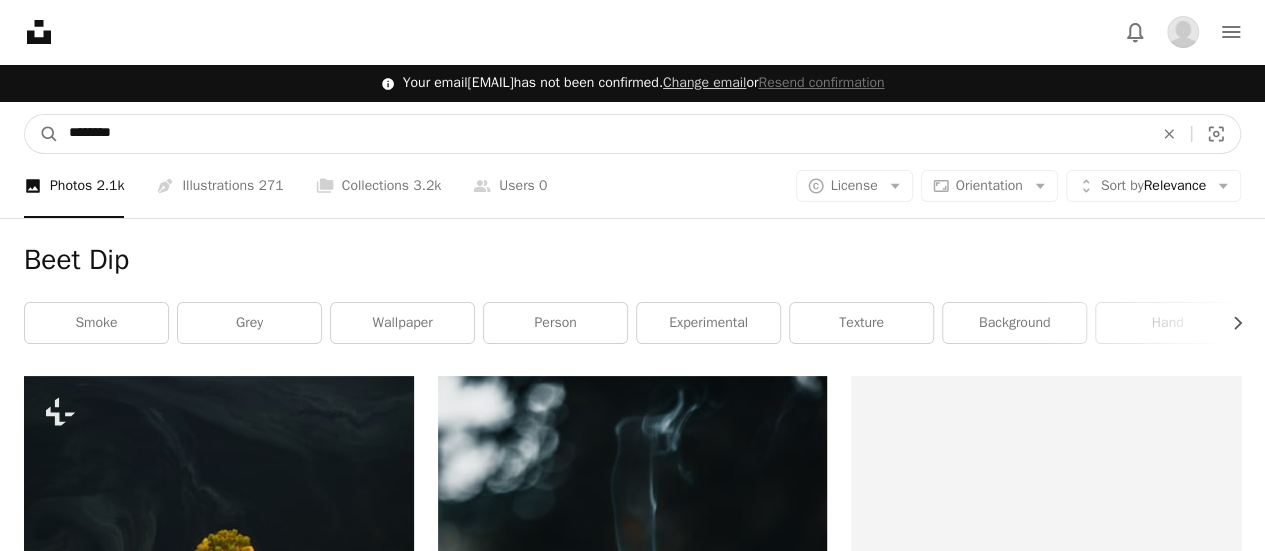 click on "********" at bounding box center [603, 134] 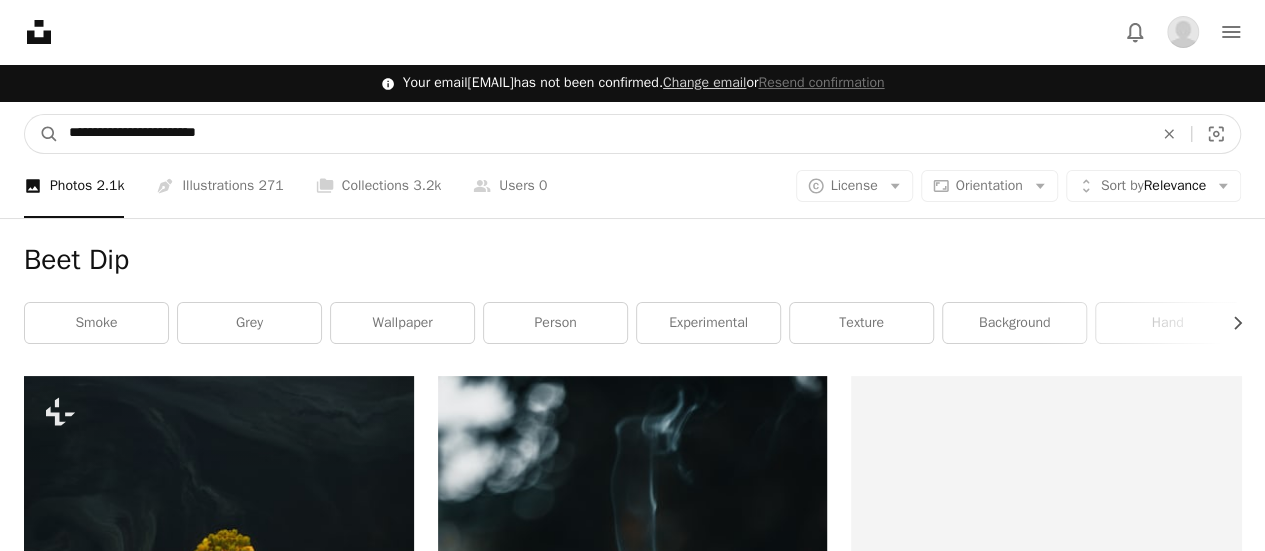 click on "A magnifying glass" at bounding box center [42, 134] 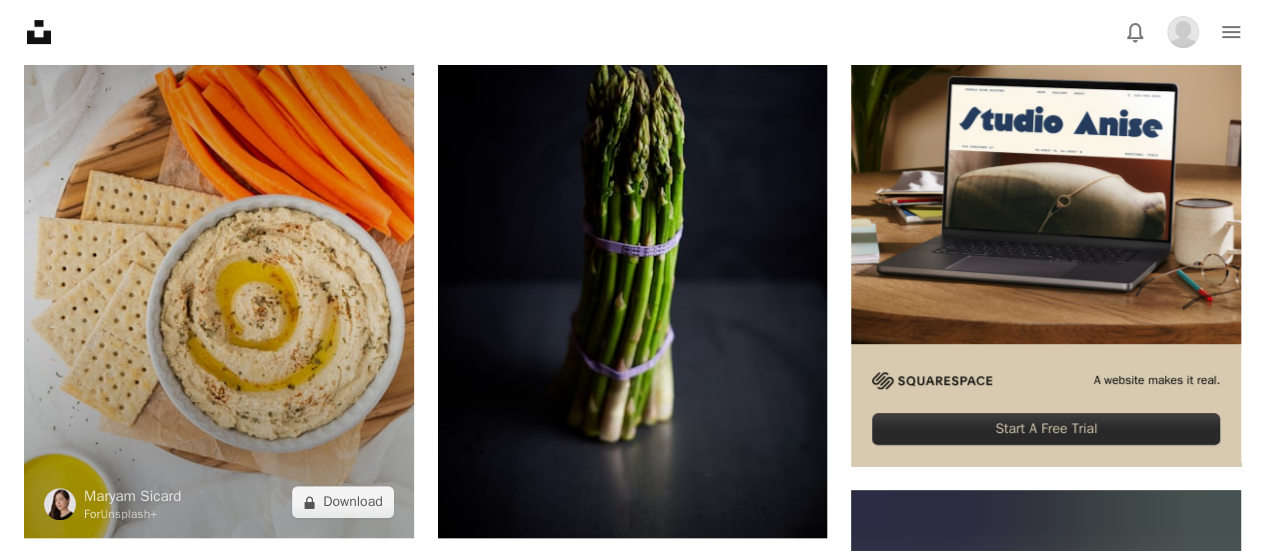 scroll, scrollTop: 430, scrollLeft: 0, axis: vertical 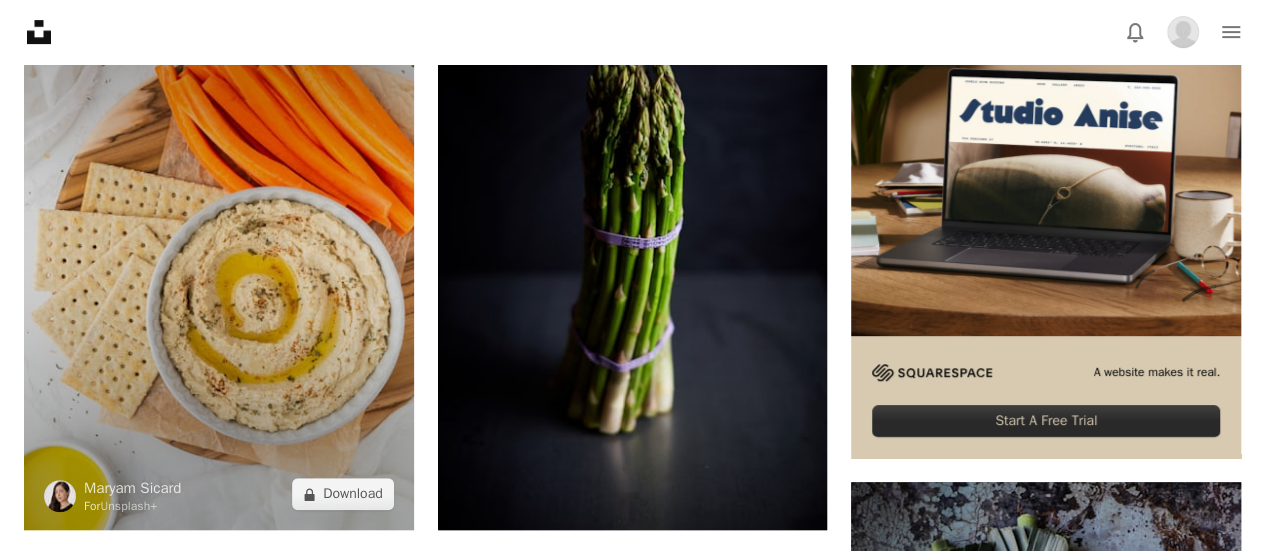 click at bounding box center [219, 238] 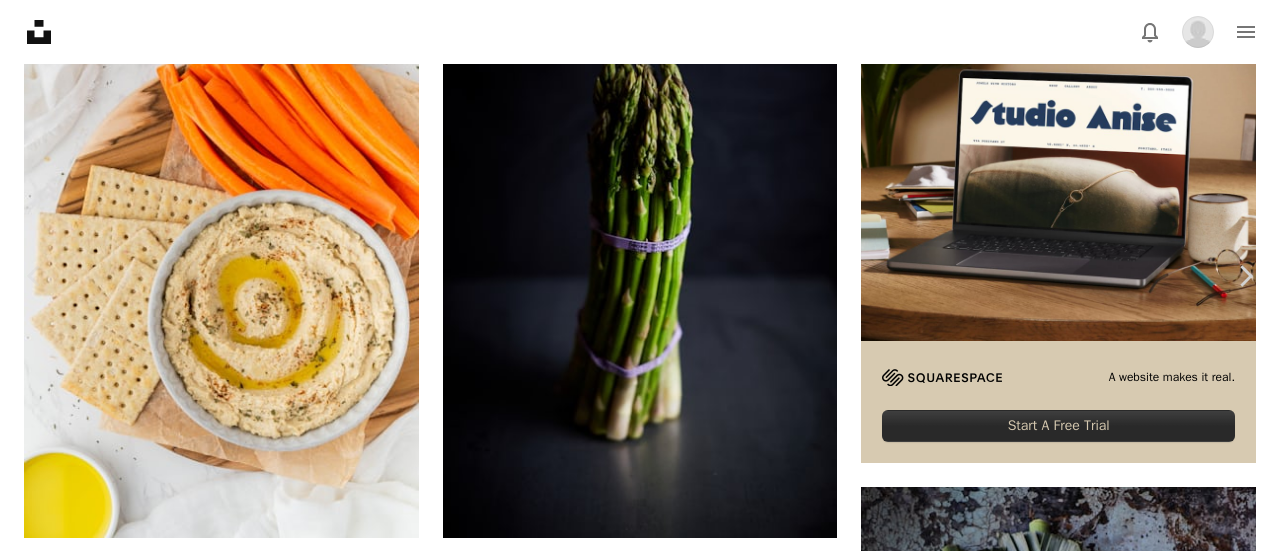 click on "An X shape Chevron left Chevron right [FIRST] [LAST] For Unsplash+ A heart A plus sign Edit image Plus sign for Unsplash+ A lock Download Zoom in A forward-right arrow Share More Actions Calendar outlined Published on October [DATE], [YEAR] Safety Licensed under the Unsplash+ License food healthy food and drink ingredients hummus food prep homemade dip middle eastern food From this series Chevron right Plus sign for Unsplash+ Plus sign for Unsplash+ Plus sign for Unsplash+ Plus sign for Unsplash+ Plus sign for Unsplash+ Plus sign for Unsplash+ Plus sign for Unsplash+ Plus sign for Unsplash+ Plus sign for Unsplash+ Plus sign for Unsplash+ Related images Plus sign for Unsplash+ A heart A plus sign [FIRST] [LAST] For Unsplash+ A lock Download Plus sign for Unsplash+ A heart A plus sign [FIRST] [LAST] For Unsplash+ A lock Download Plus sign for Unsplash+ A heart A plus sign [FIRST] [LAST] For Unsplash+ A lock Download Plus sign for Unsplash+ A heart A plus sign [FIRST] [LAST] For Unsplash+ A lock" at bounding box center (640, 5129) 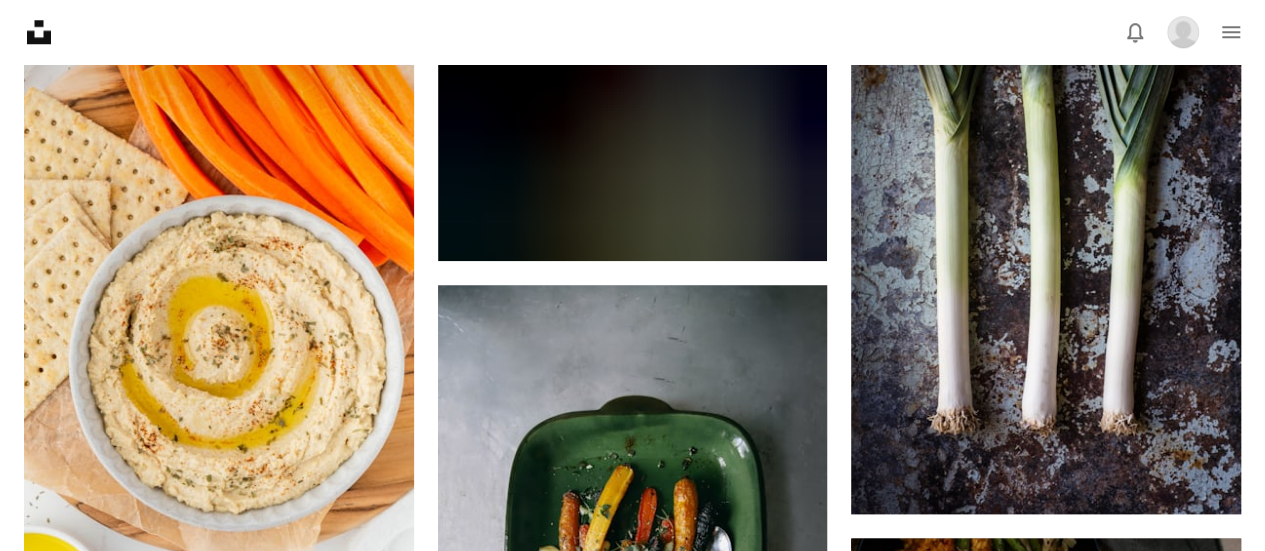 scroll, scrollTop: 984, scrollLeft: 0, axis: vertical 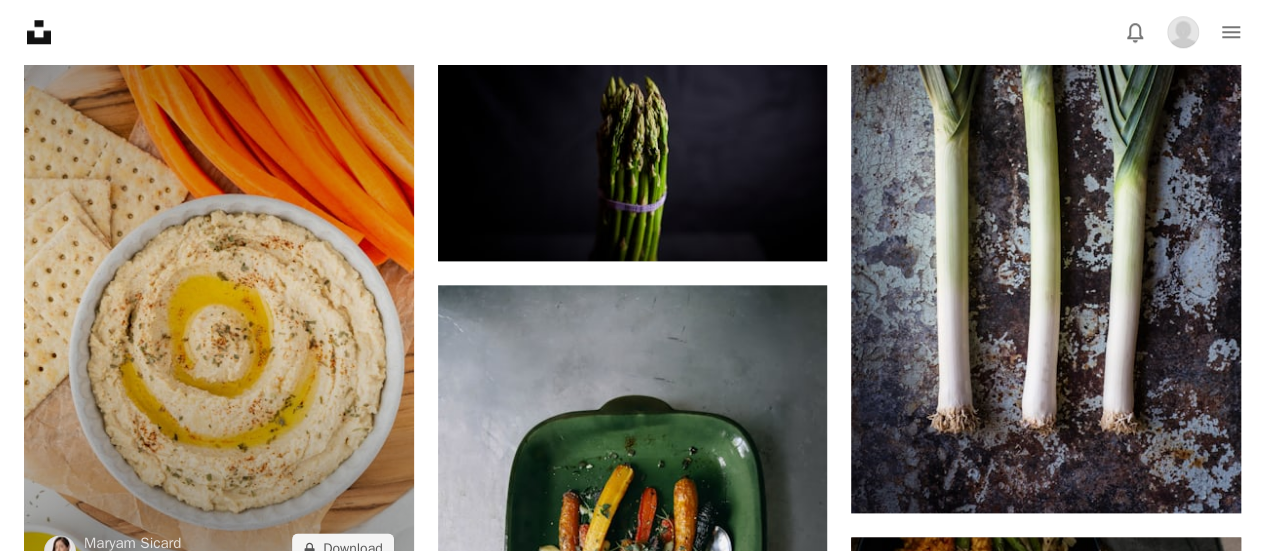 click at bounding box center [219, 292] 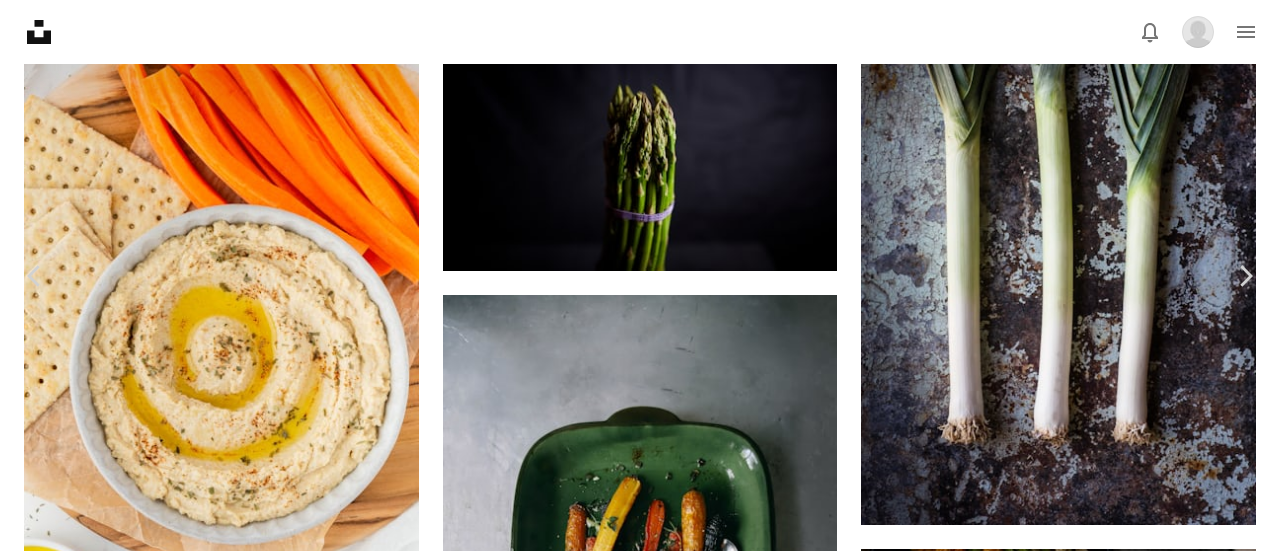 click on "A lock   Download" at bounding box center [1119, 4347] 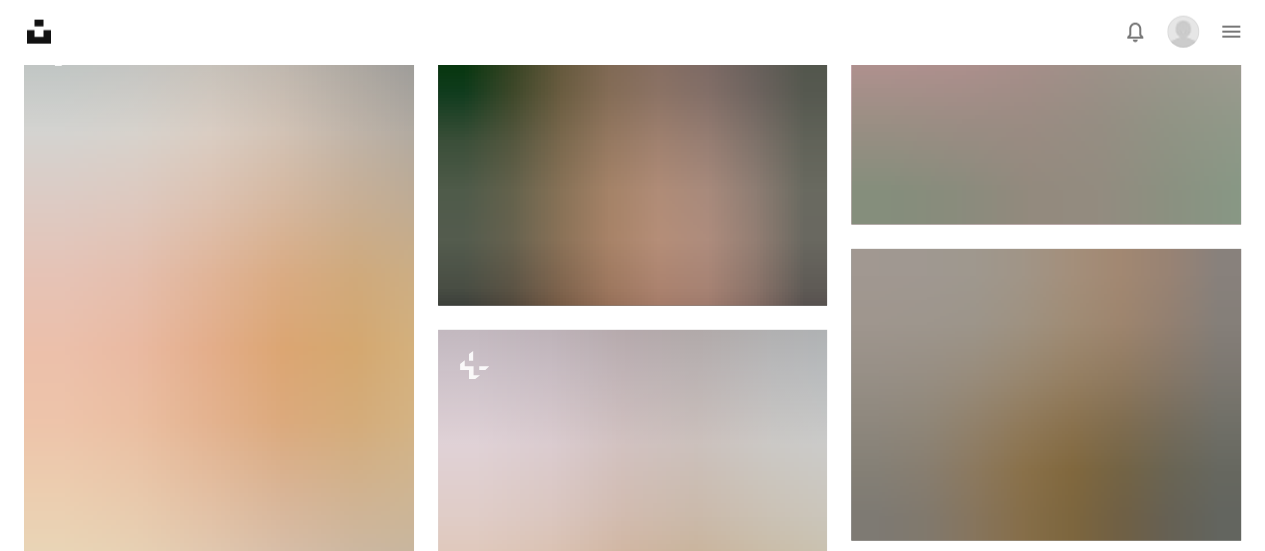 scroll, scrollTop: 2469, scrollLeft: 0, axis: vertical 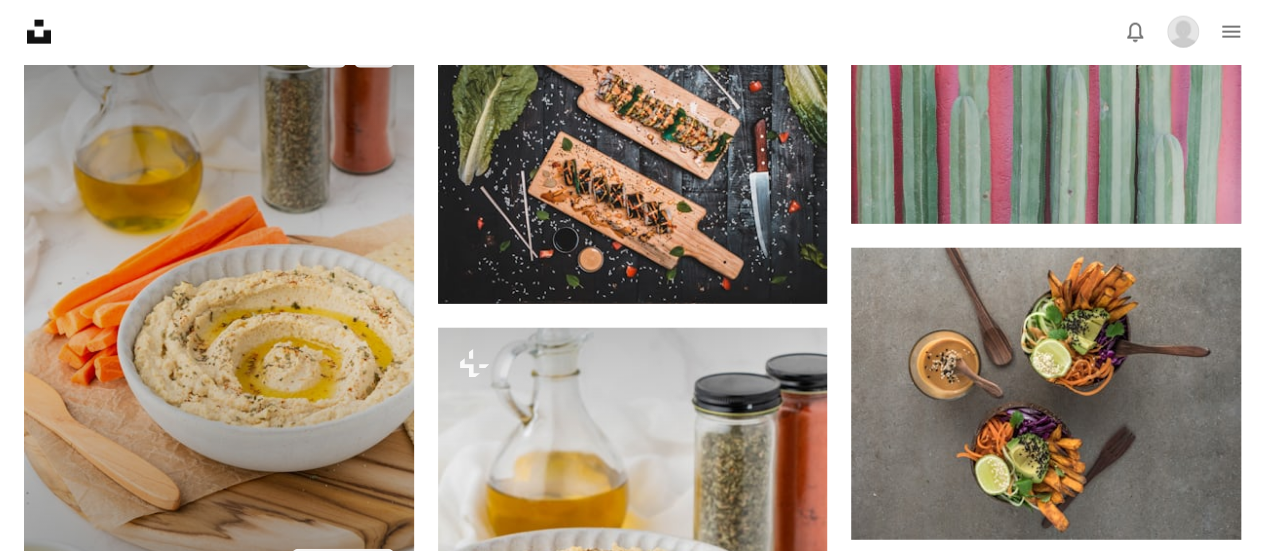 click at bounding box center (219, 308) 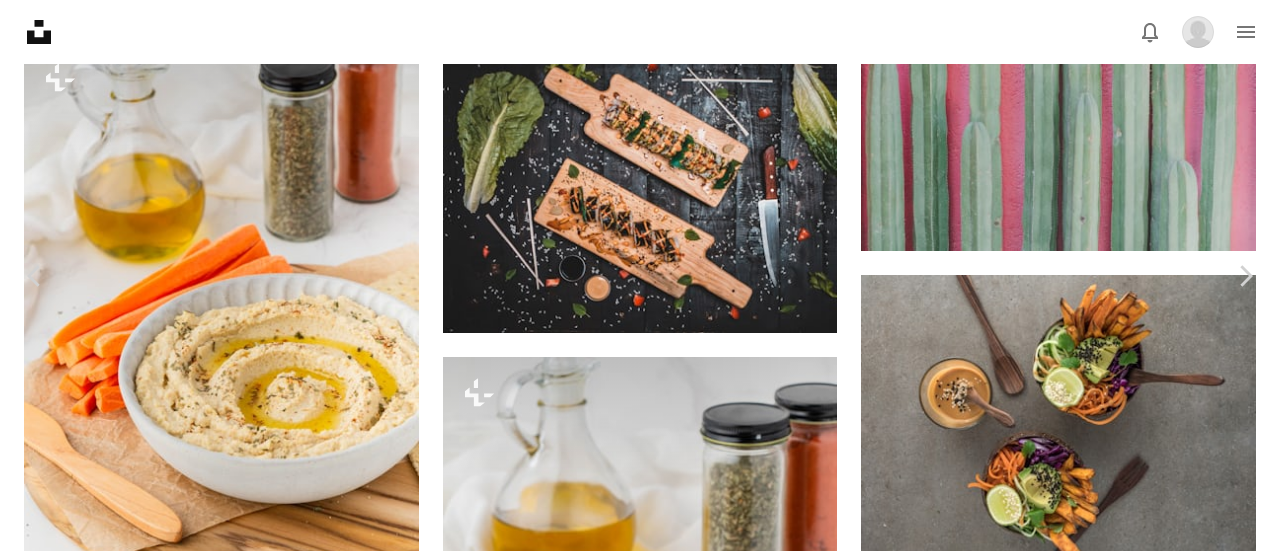 click on "An X shape Chevron left Chevron right [FIRST] [LAST] For Unsplash+ A heart A plus sign Edit image Plus sign for Unsplash+ A lock Download Zoom in A forward-right arrow Share More Actions Calendar outlined Published on October [DATE], [YEAR] Safety Licensed under the Unsplash+ License food healthy food and drink ingredients hummus food prep homemade dip middle eastern food From this series Chevron right Plus sign for Unsplash+ Plus sign for Unsplash+ Plus sign for Unsplash+ Plus sign for Unsplash+ Plus sign for Unsplash+ Plus sign for Unsplash+ Plus sign for Unsplash+ Plus sign for Unsplash+ Plus sign for Unsplash+ Plus sign for Unsplash+ Related images Plus sign for Unsplash+ A heart A plus sign [FIRST] [LAST] For Unsplash+ A lock Download Plus sign for Unsplash+ A heart A plus sign [FIRST] [LAST] For Unsplash+ A lock Download Plus sign for Unsplash+ A heart A plus sign [FIRST] [LAST] For Unsplash+ A lock Download Plus sign for Unsplash+ A heart A plus sign [FIRST] [LAST] For Unsplash+ A lock" at bounding box center [640, 3090] 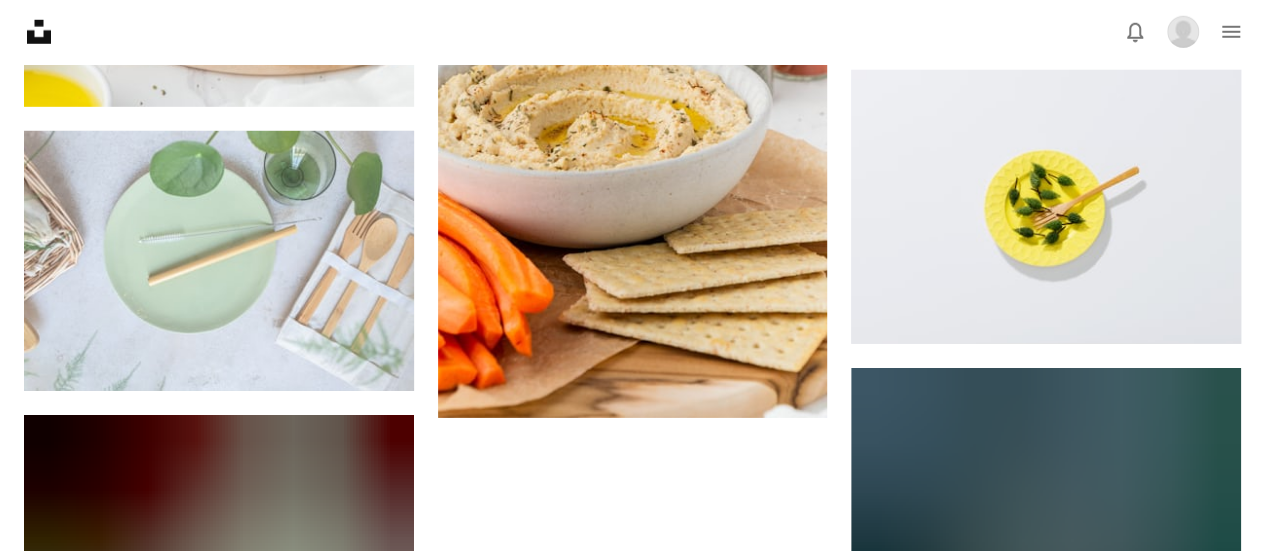 scroll, scrollTop: 2964, scrollLeft: 0, axis: vertical 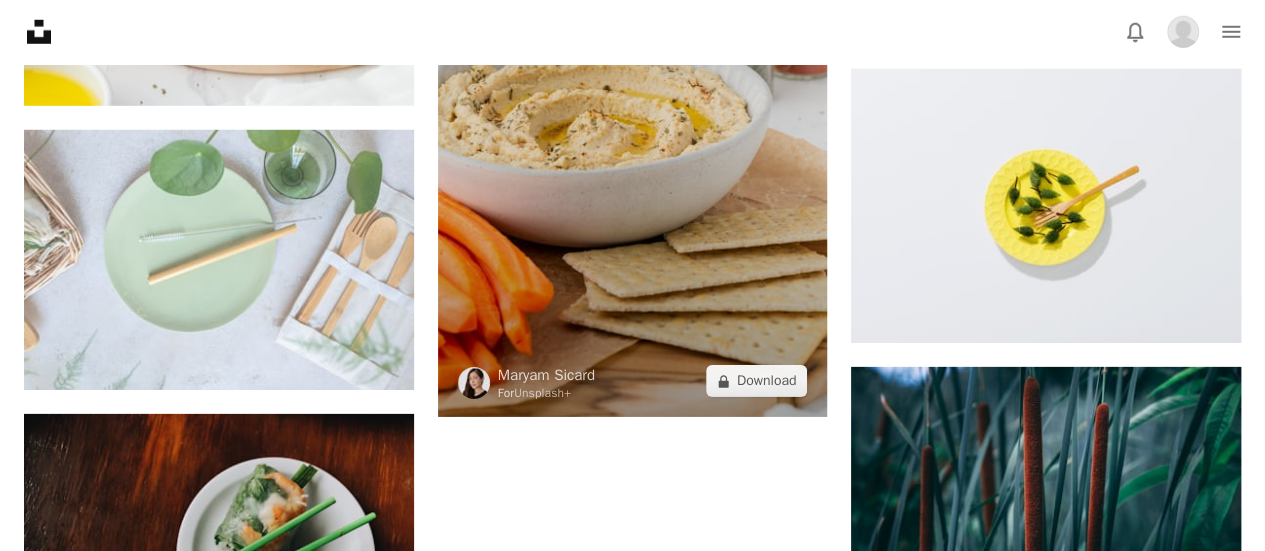 click at bounding box center [633, 125] 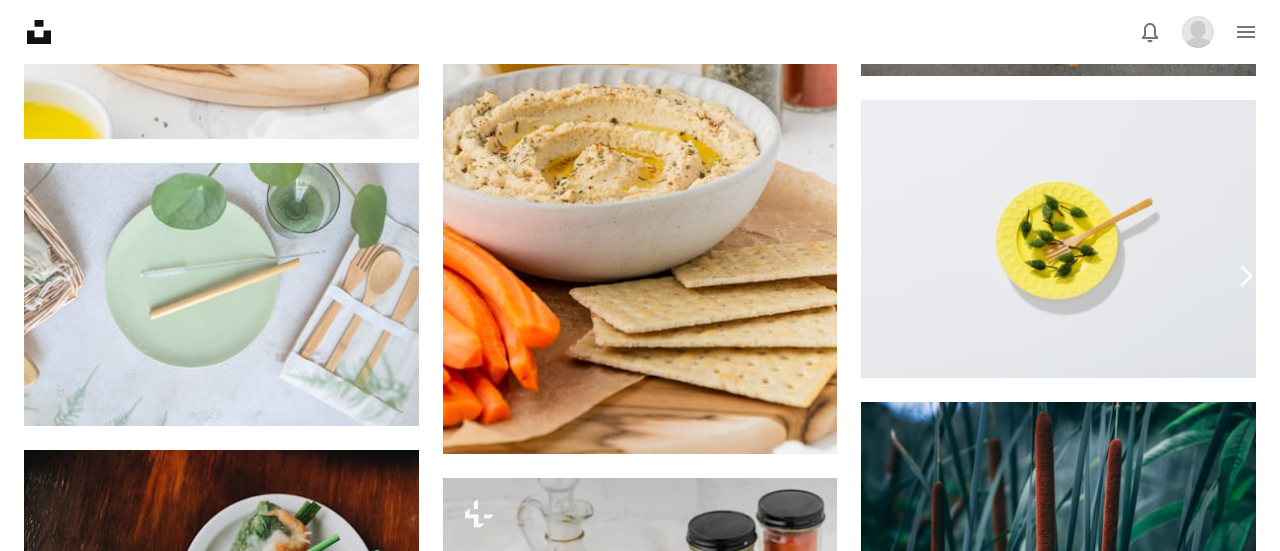 click on "Chevron right" at bounding box center [1245, 276] 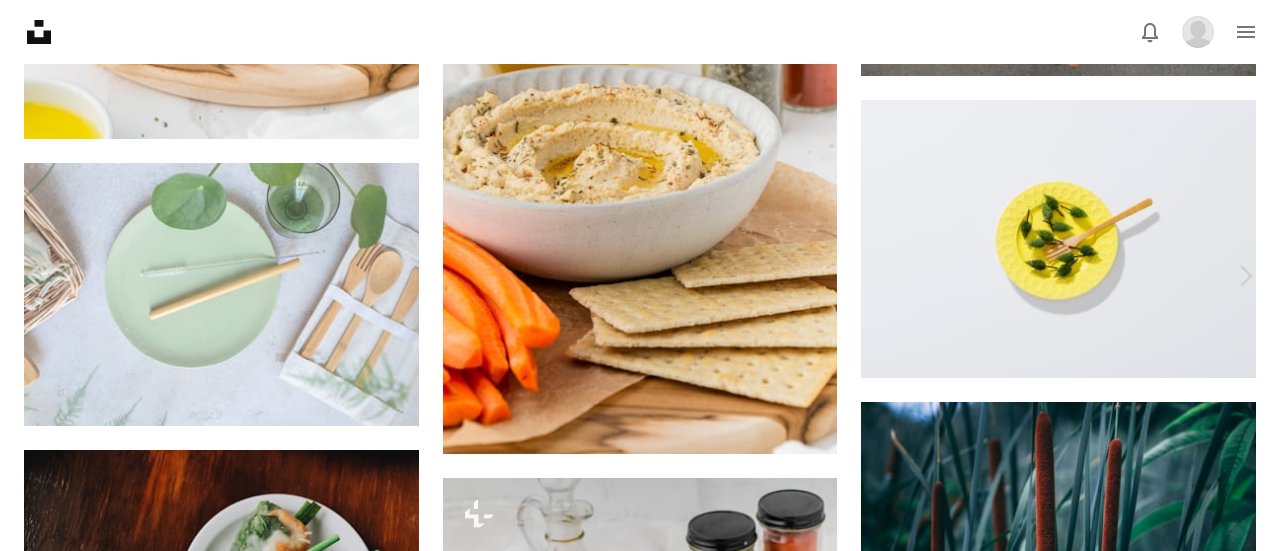 click on "An X shape Chevron left Chevron right [FIRST] [LAST] Available for hire A checkmark inside of a circle A heart A plus sign Edit image Plus sign for Unsplash+ Download Chevron down Zoom in Views 3,854,306 Downloads 27,588 Featured in Photos , Experimental , Food & Drink A forward-right arrow Share Info icon Info More Actions I developed this obsession with ‘flying food composition’, I love how challenging the whole process is. it takes me out of the ordinary, which I find it can create a creativity blockage. I hope you enjoy this as much as I did while working on it. Read more A map marker [COUNTRY] Calendar outlined Published on May [DATE], [YEAR] Camera SONY, ILCE-7M2 Safety Free to use under the Unsplash License art green pattern cooking vegetables paint creative vegetable food photography food and drink fresh cut leek slice levitation minimal food levitate flying food food yellow Browse premium related images on iStock | Save 20% with code UNSPLASH20 View more on iStock ↗ Related images A heart" at bounding box center [640, 5814] 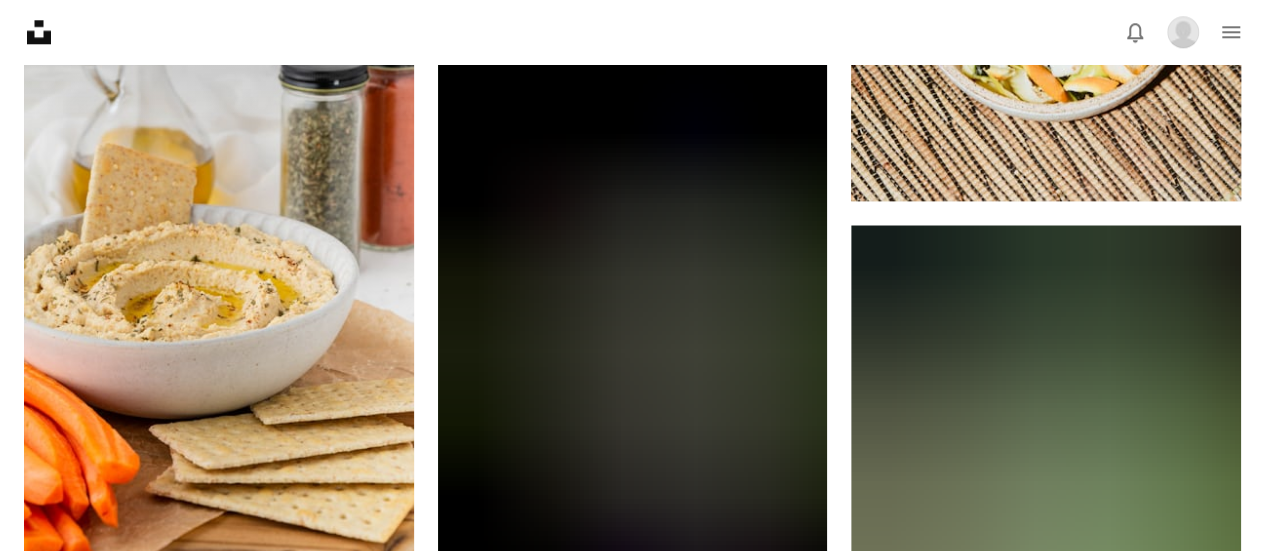scroll, scrollTop: 4885, scrollLeft: 0, axis: vertical 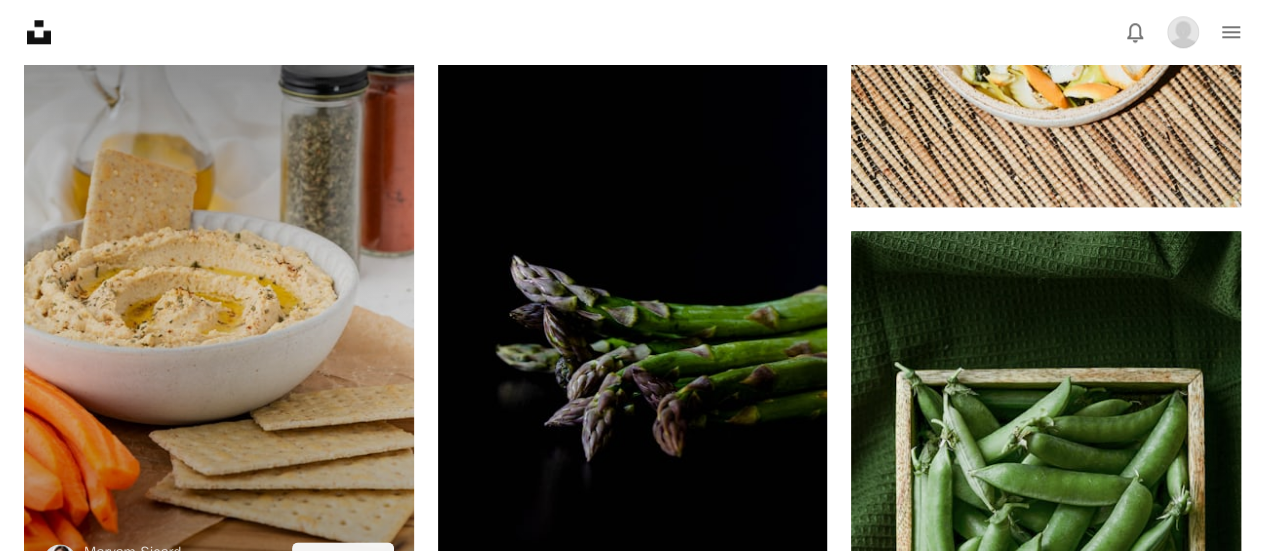 click at bounding box center [219, 301] 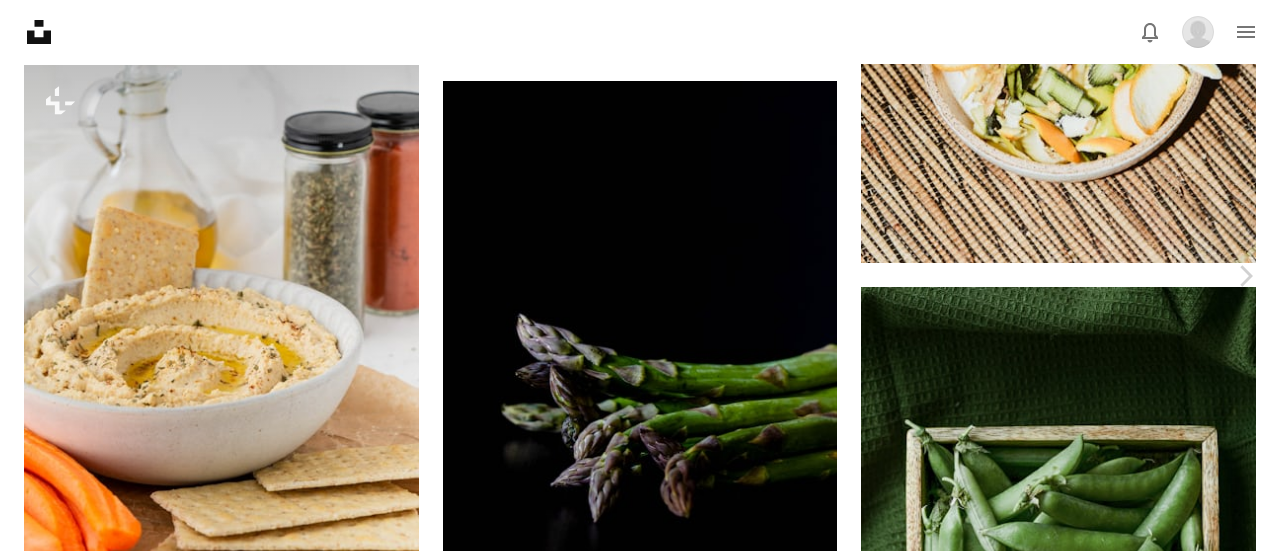 click on "An X shape Chevron left Chevron right [FIRST] [LAST] For Unsplash+ A heart A plus sign Edit image Plus sign for Unsplash+ A lock Download Zoom in A forward-right arrow Share More Actions Calendar outlined Published on October [DATE], [YEAR] Safety Licensed under the Unsplash+ License food healthy food and drink ingredients hummus food prep homemade dip middle eastern food dips From this series Chevron right Plus sign for Unsplash+ Plus sign for Unsplash+ Plus sign for Unsplash+ Plus sign for Unsplash+ Plus sign for Unsplash+ Plus sign for Unsplash+ Plus sign for Unsplash+ Plus sign for Unsplash+ Plus sign for Unsplash+ Plus sign for Unsplash+ Related images Plus sign for Unsplash+ A heart A plus sign [FIRST] [LAST] For Unsplash+ A lock Download Plus sign for Unsplash+ A heart A plus sign [FIRST] [LAST] For Unsplash+ A lock Download Plus sign for Unsplash+ A heart A plus sign [FIRST] [LAST] For Unsplash+ A lock Download Plus sign for Unsplash+ A heart A plus sign [FIRST] [LAST] For Unsplash+ A lock" at bounding box center (640, 3893) 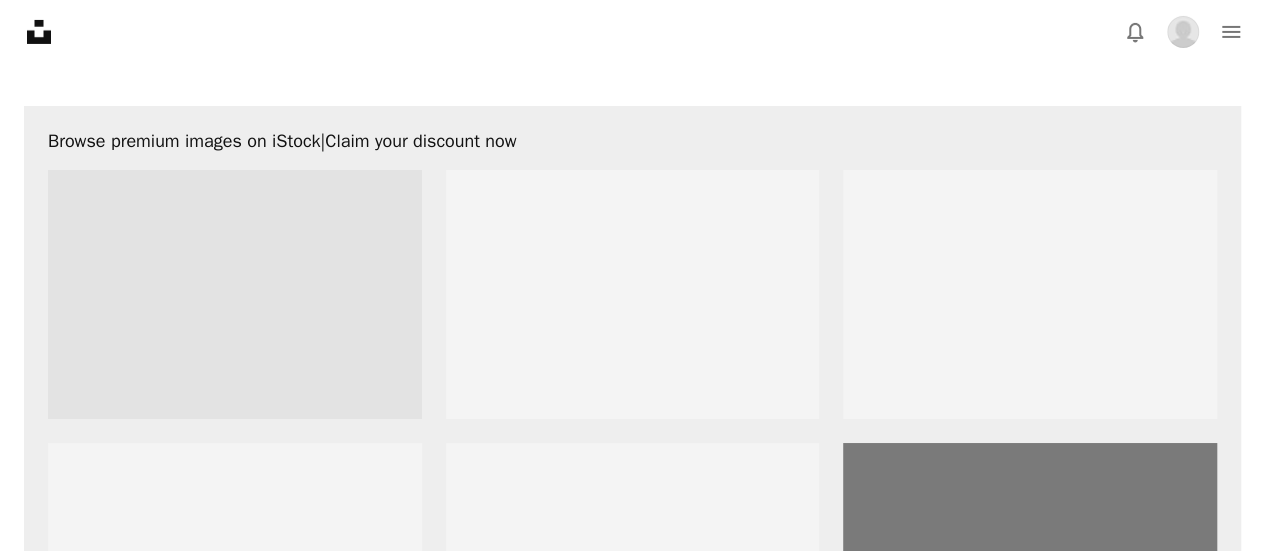 scroll, scrollTop: 7320, scrollLeft: 0, axis: vertical 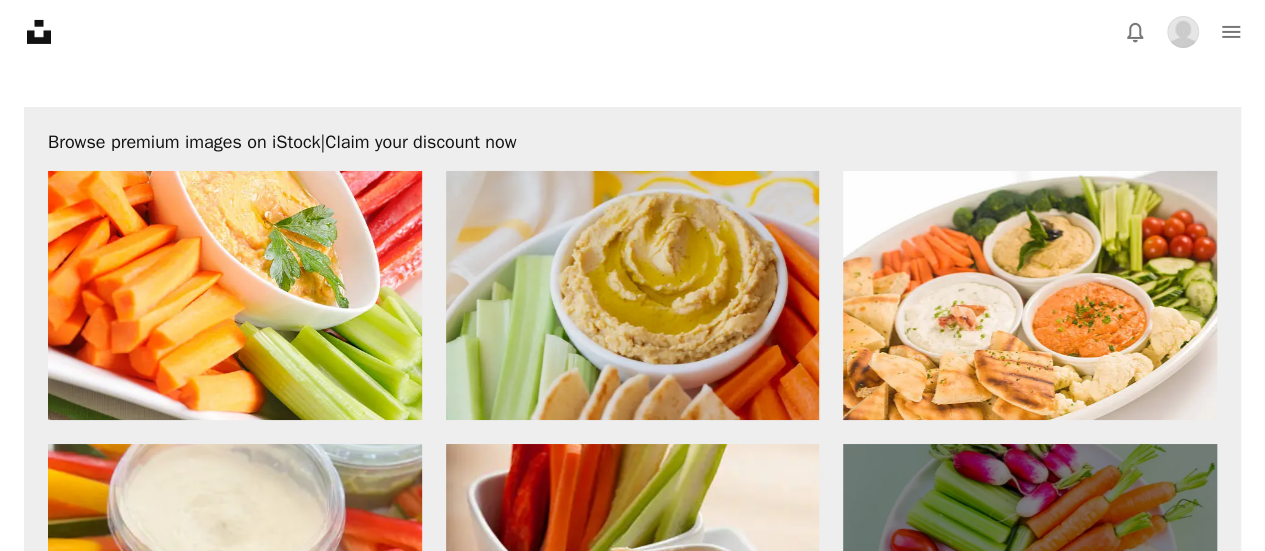 click at bounding box center (633, 295) 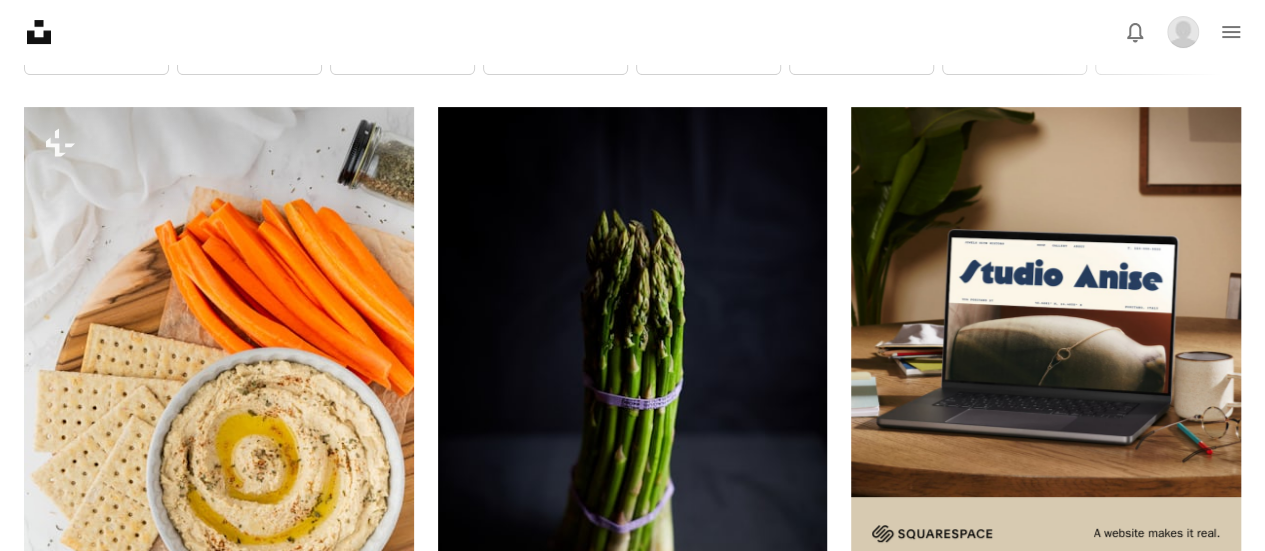 scroll, scrollTop: 0, scrollLeft: 0, axis: both 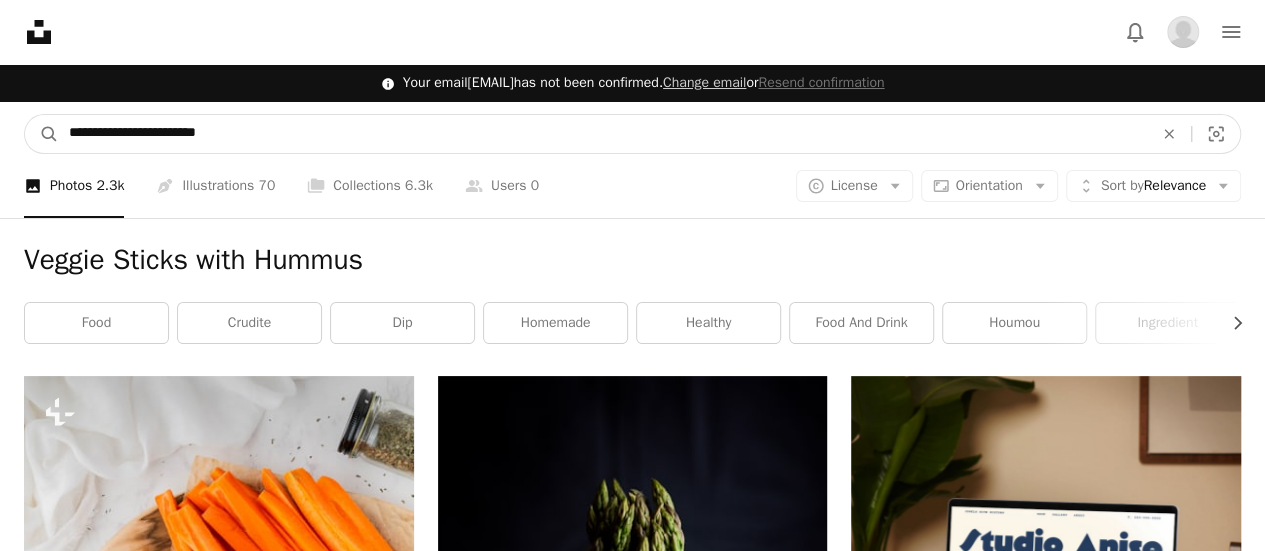 drag, startPoint x: 181, startPoint y: 132, endPoint x: 0, endPoint y: 136, distance: 181.04419 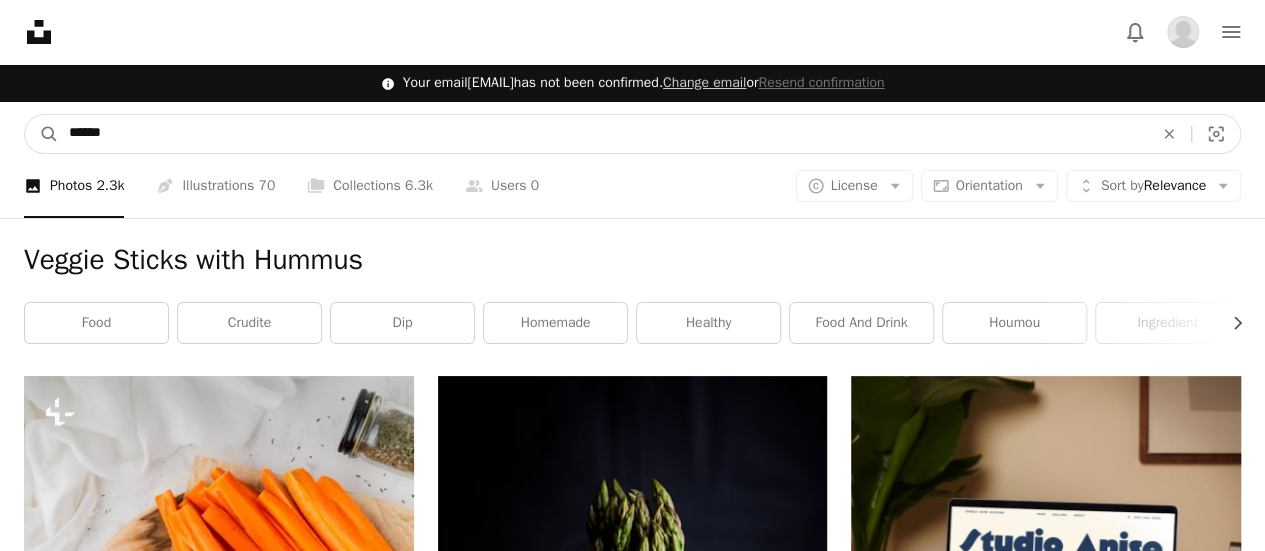 click on "A magnifying glass" at bounding box center [42, 134] 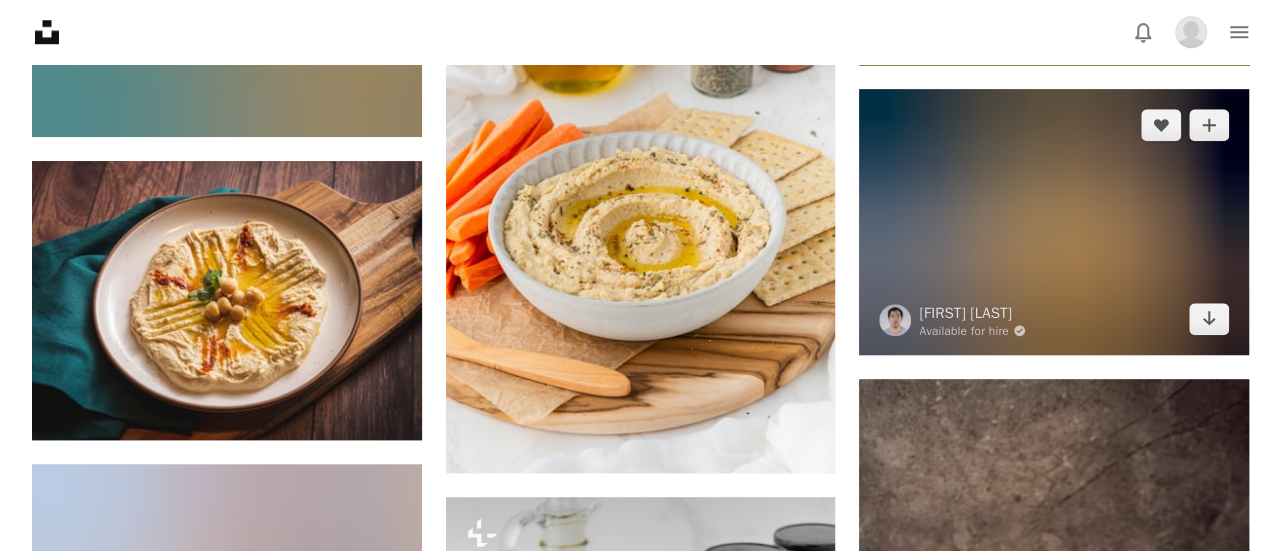 scroll, scrollTop: 814, scrollLeft: 0, axis: vertical 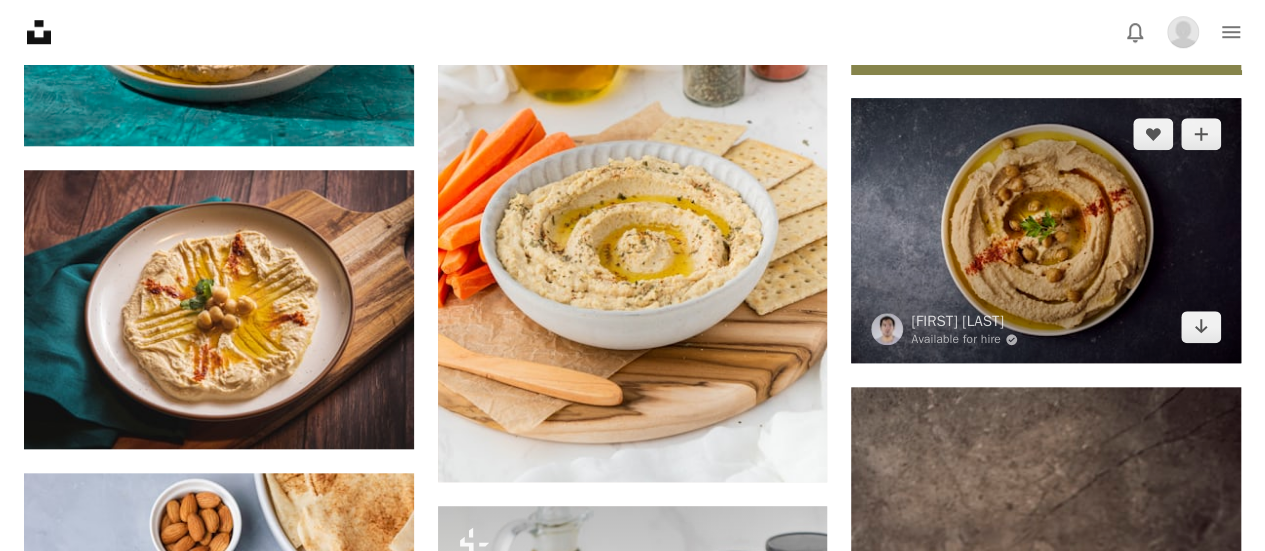 click at bounding box center [1046, 230] 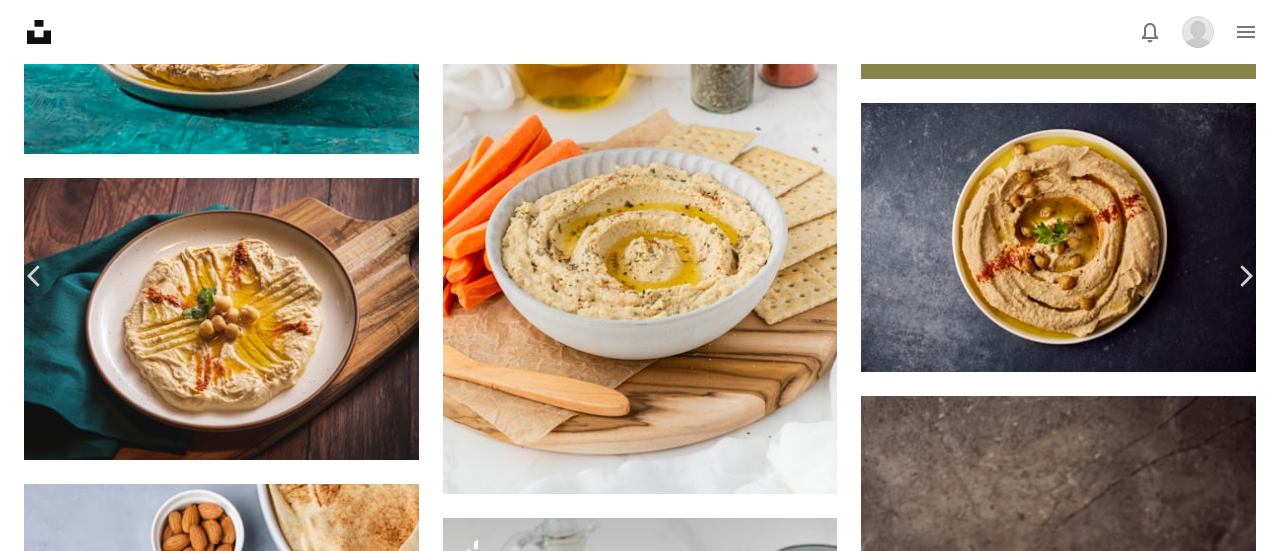 scroll, scrollTop: 180, scrollLeft: 0, axis: vertical 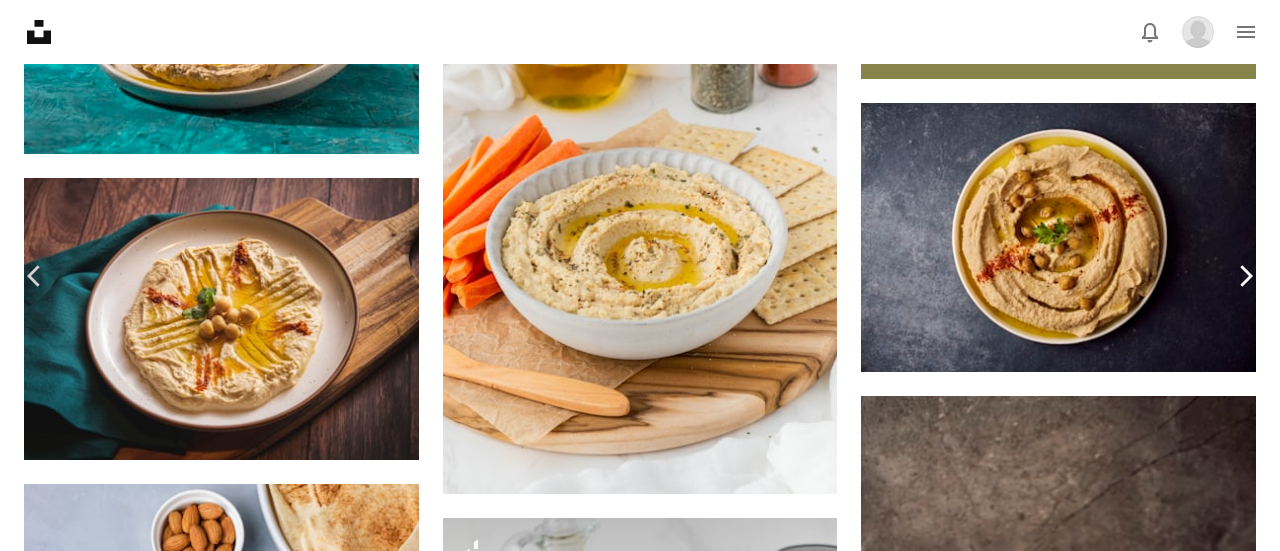 click on "Chevron right" at bounding box center [1245, 276] 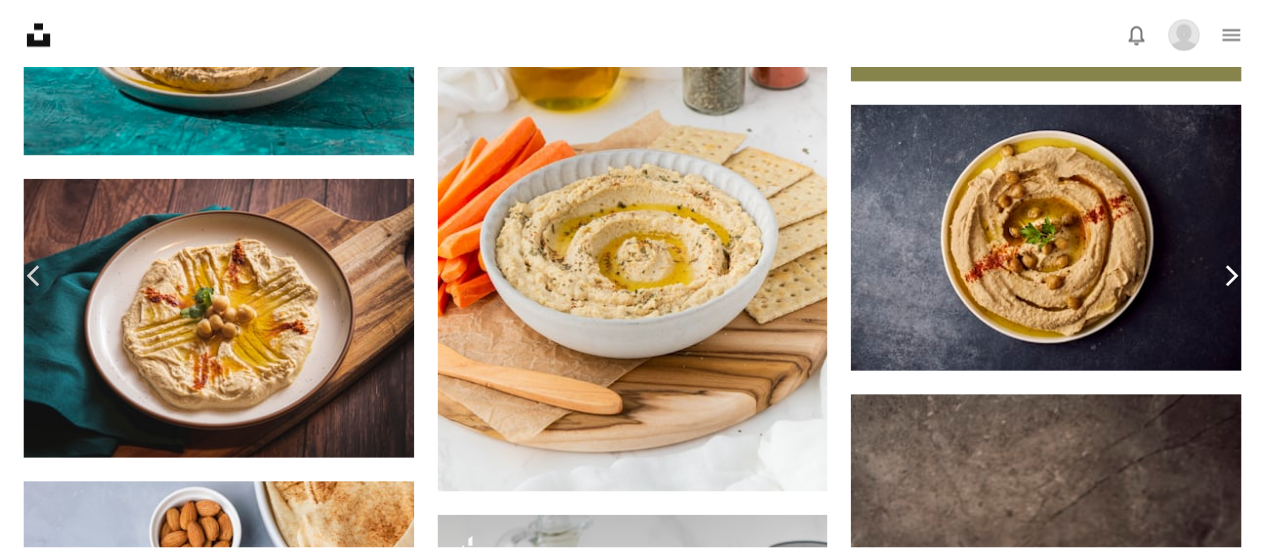 scroll, scrollTop: 0, scrollLeft: 0, axis: both 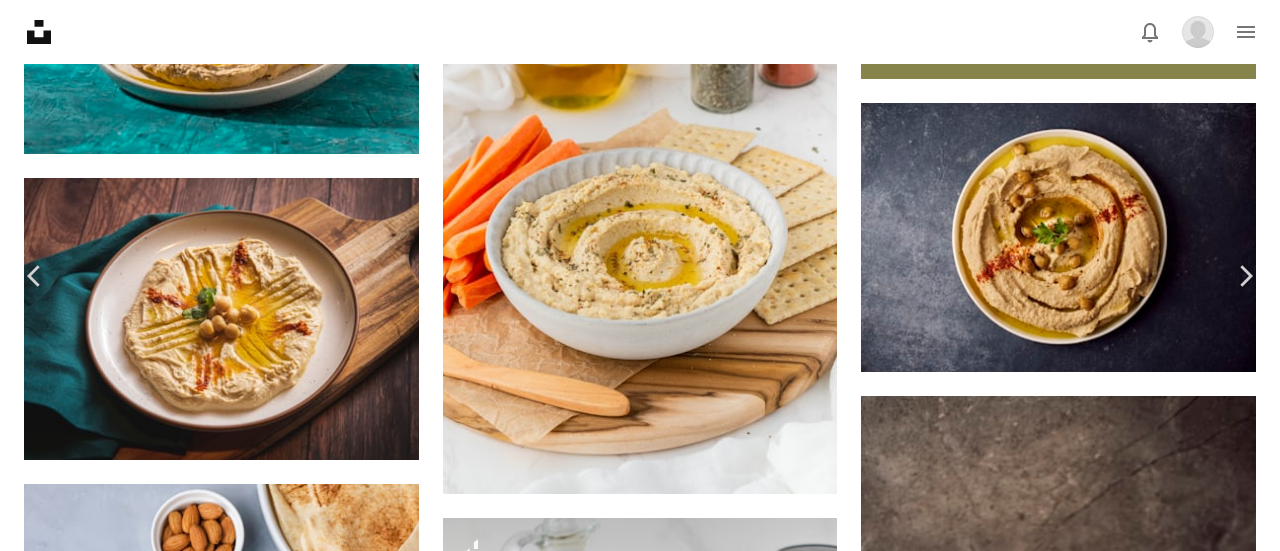 click on "An X shape" at bounding box center (20, 20) 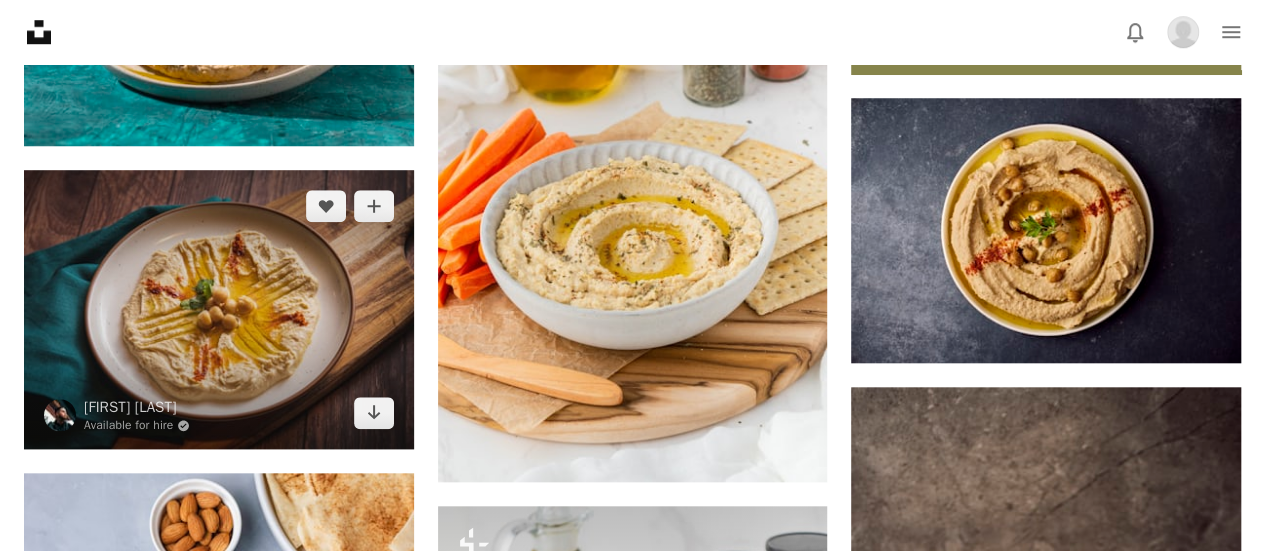 click at bounding box center [219, 309] 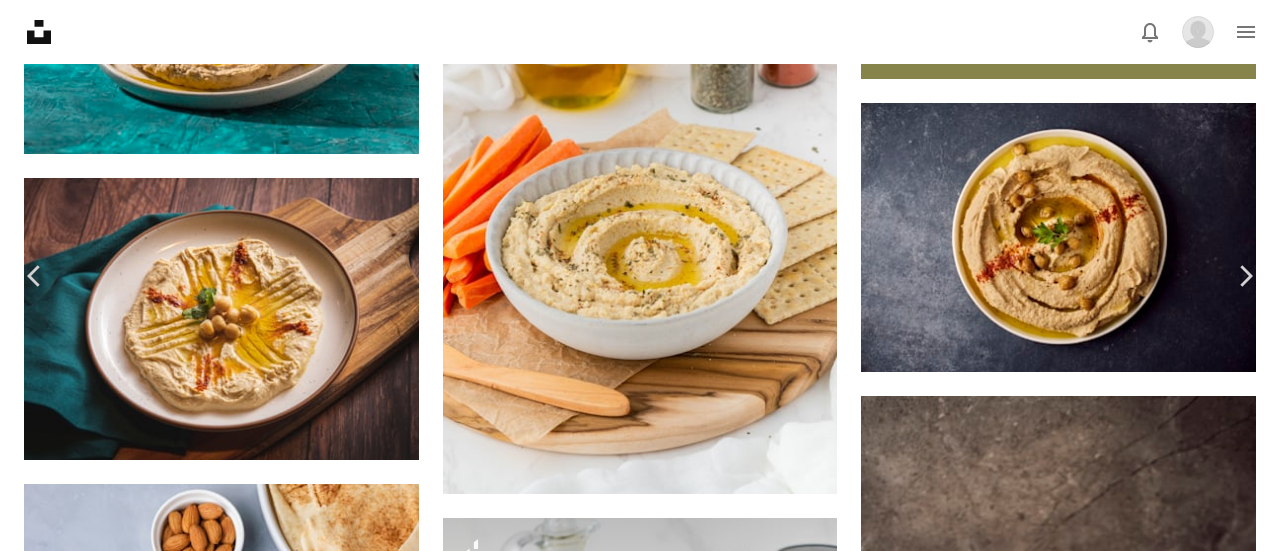 click on "Chevron down" 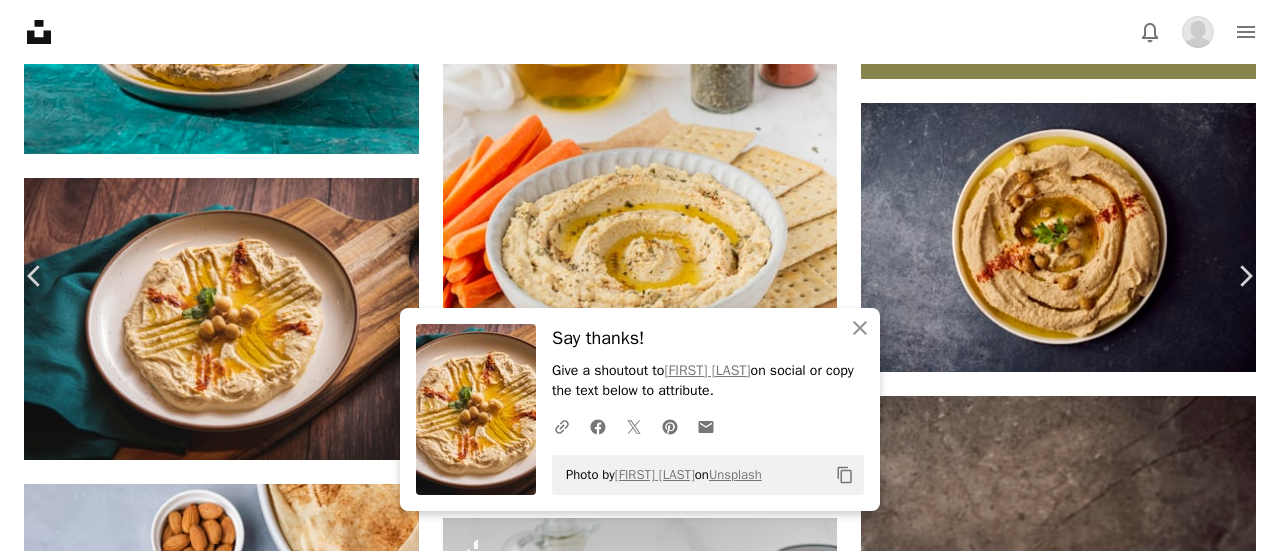 click on "An X shape" at bounding box center [20, 20] 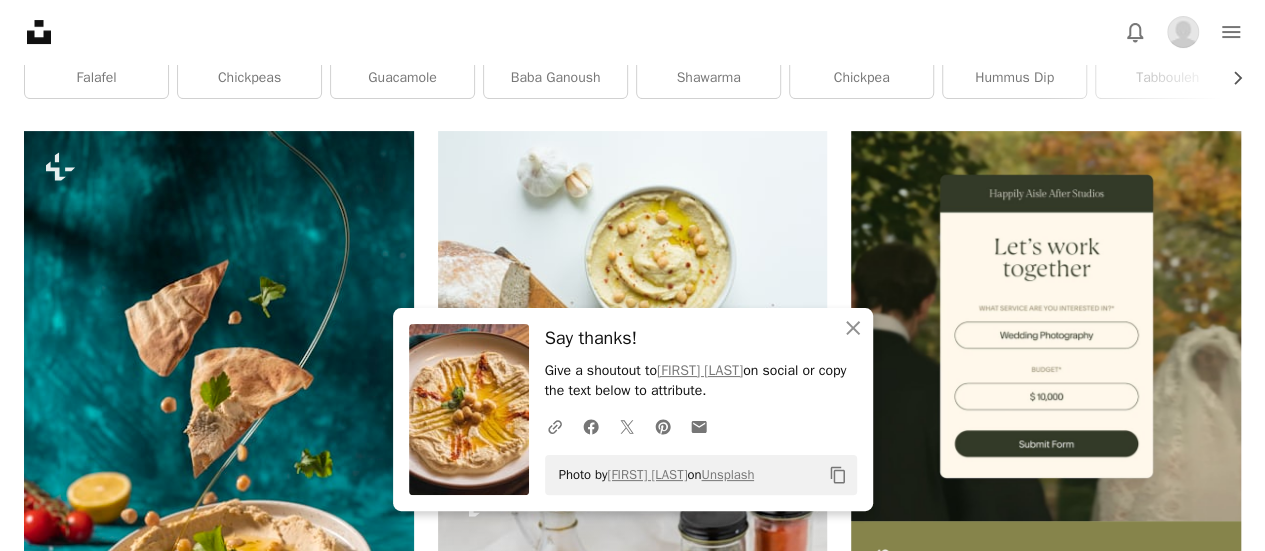 scroll, scrollTop: 0, scrollLeft: 0, axis: both 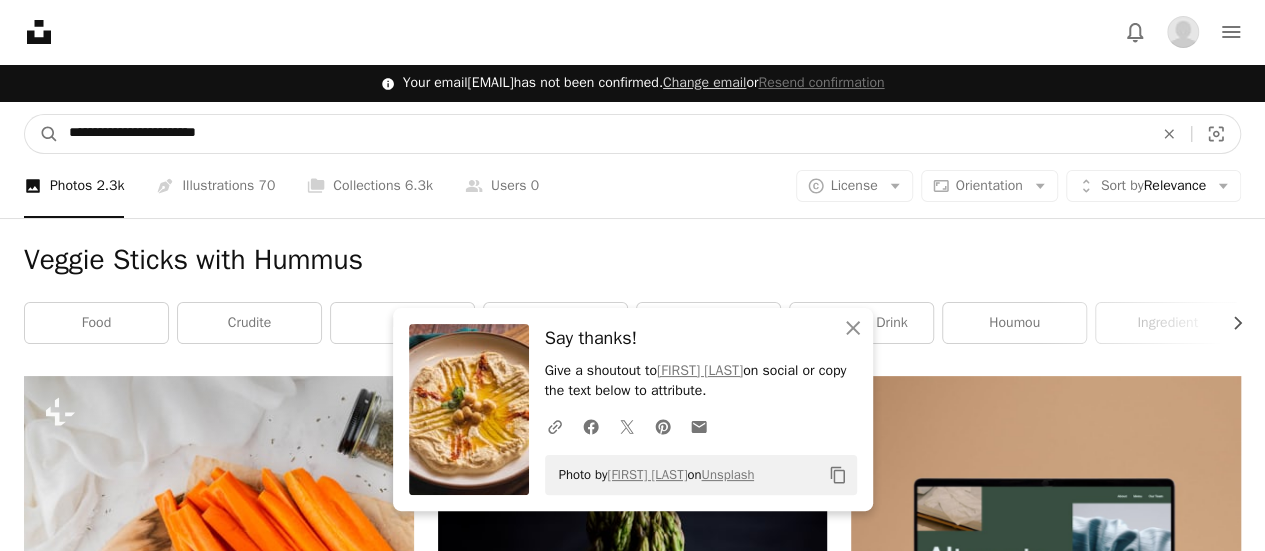 click on "**********" at bounding box center (603, 134) 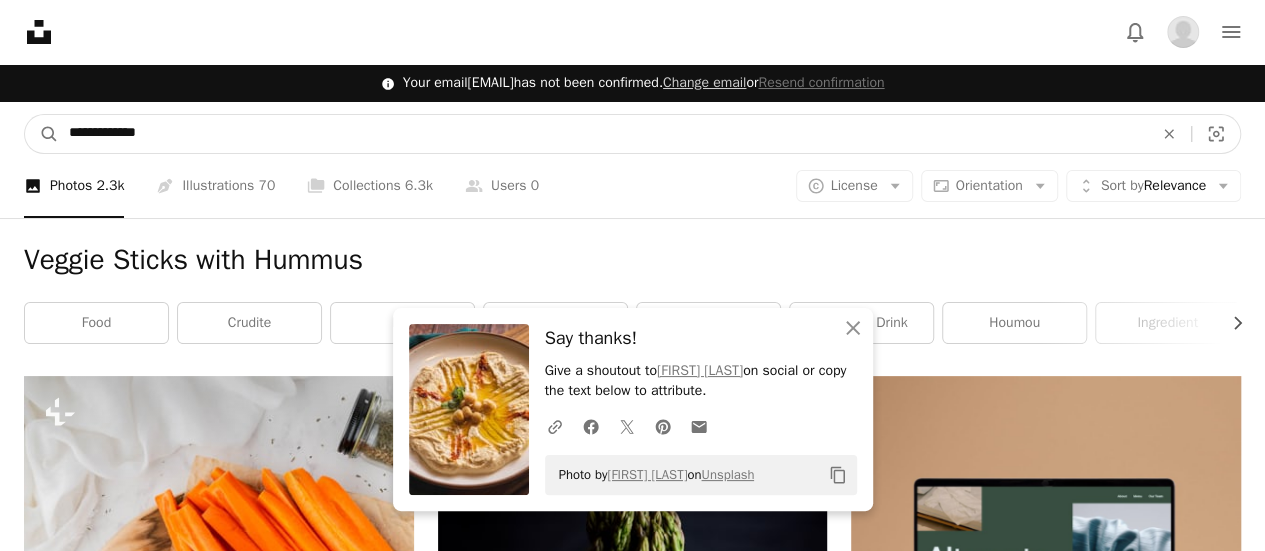 click on "A magnifying glass" at bounding box center (42, 134) 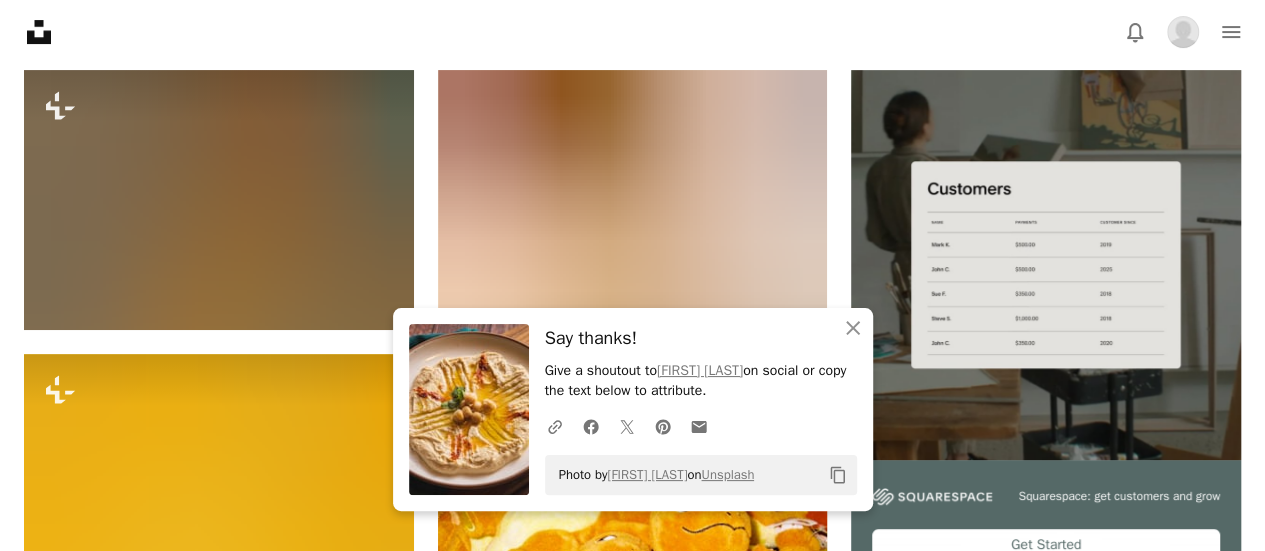 scroll, scrollTop: 307, scrollLeft: 0, axis: vertical 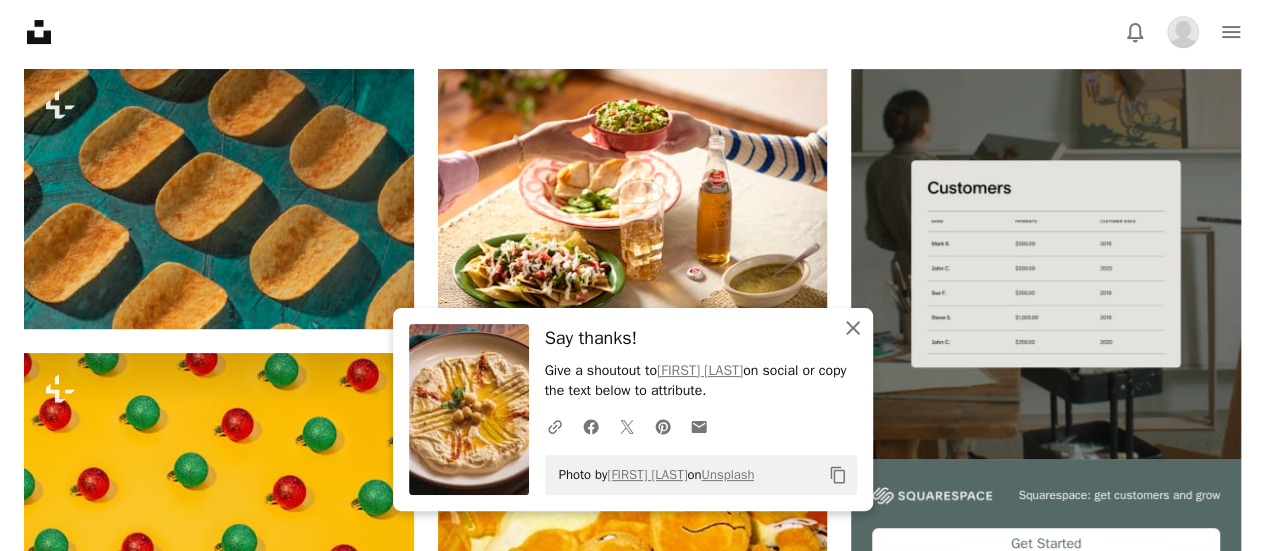 click 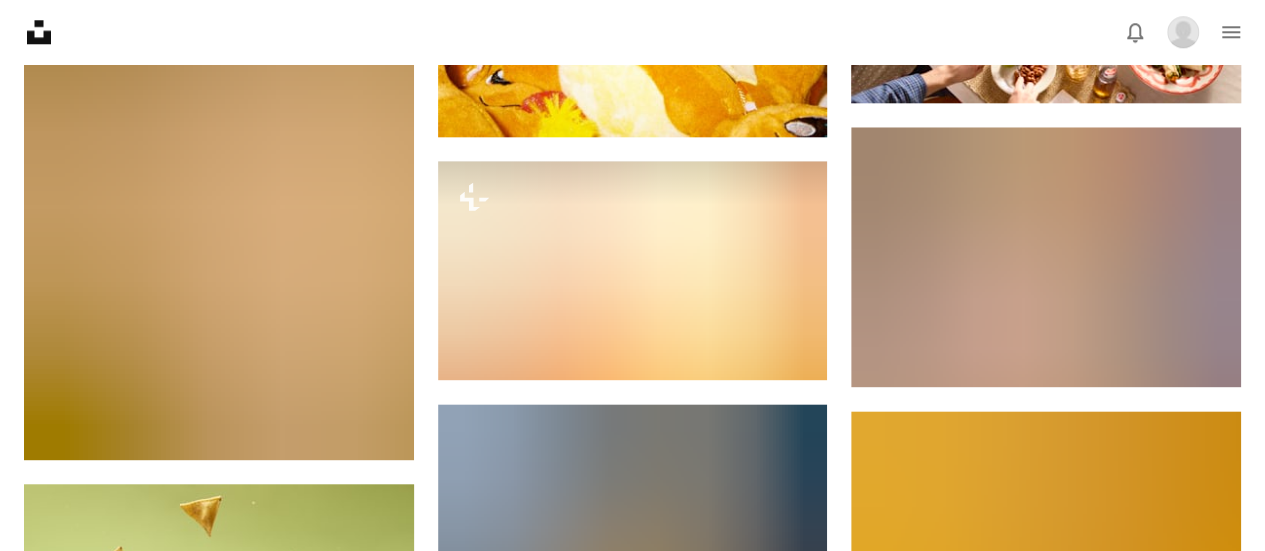 scroll, scrollTop: 0, scrollLeft: 0, axis: both 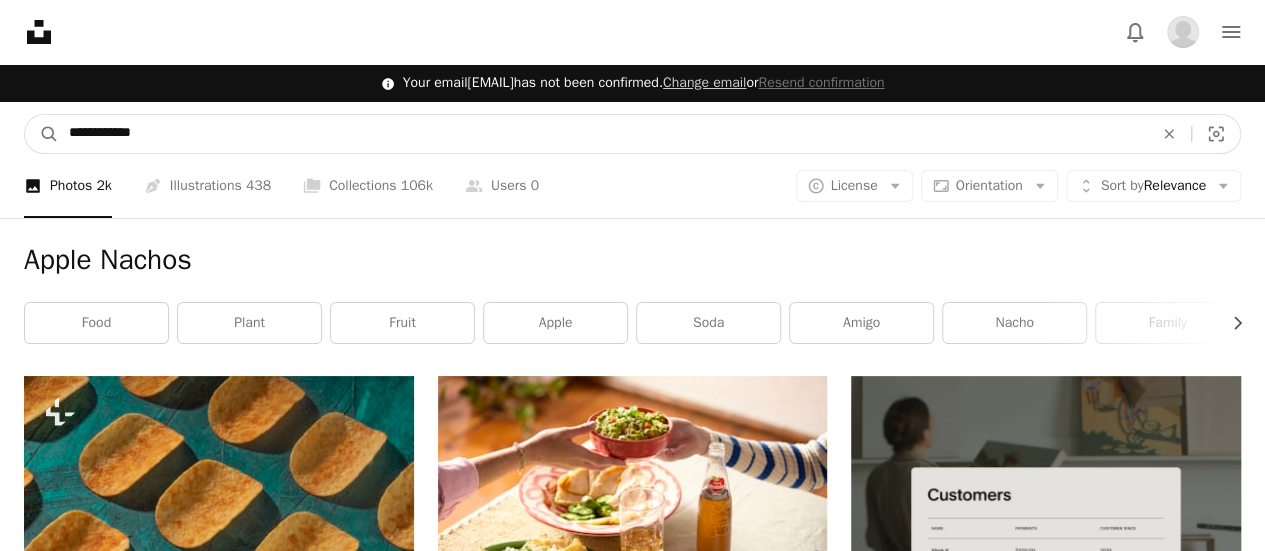 click on "**********" at bounding box center (603, 134) 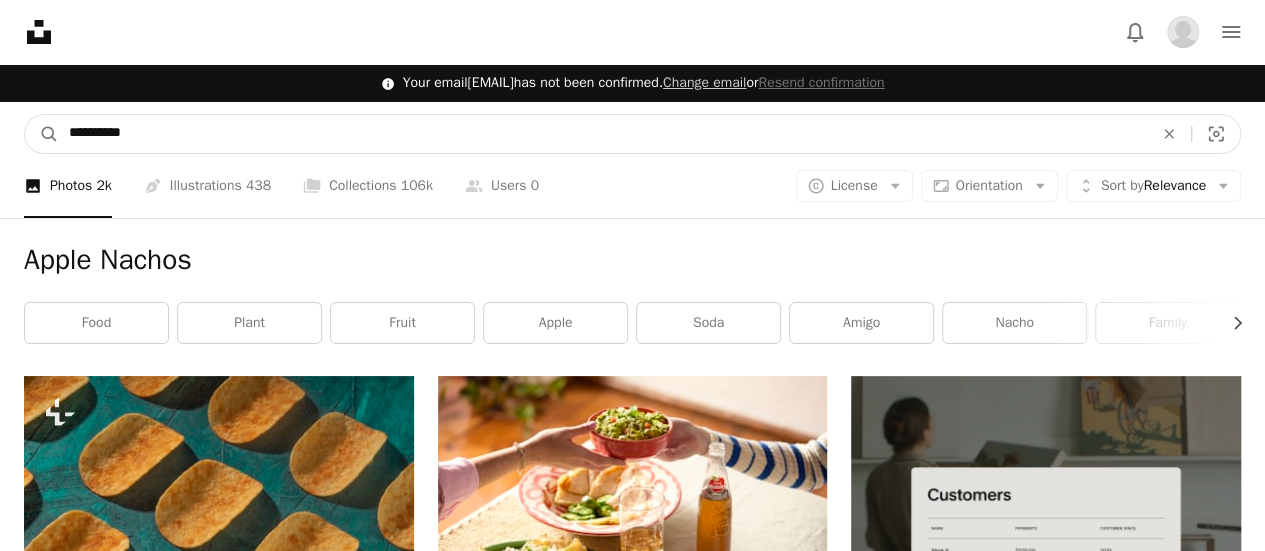type on "**********" 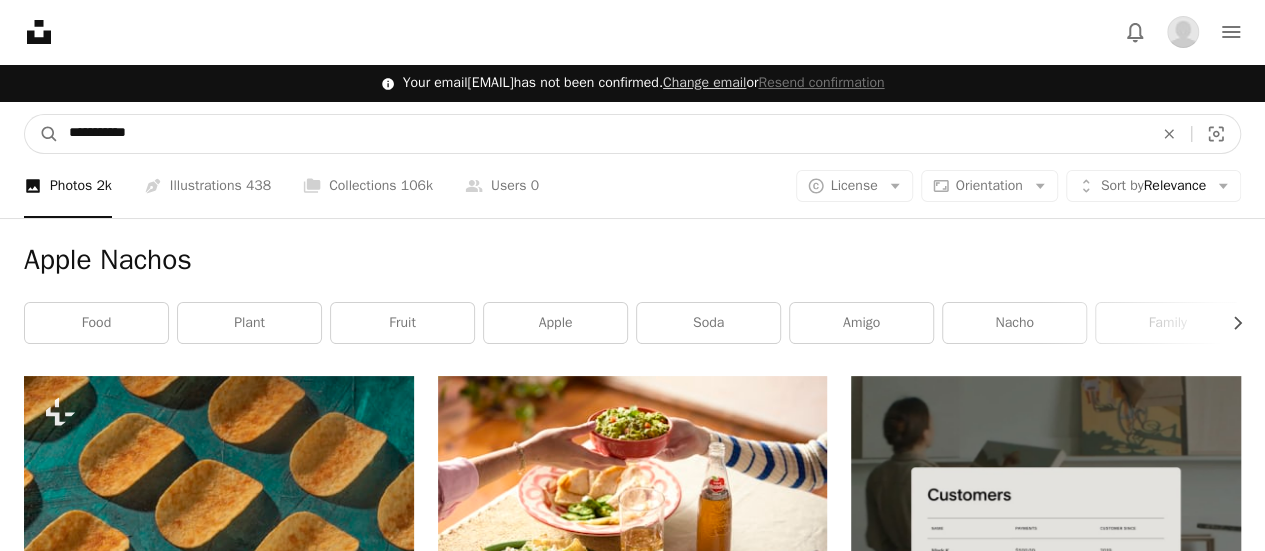 click on "A magnifying glass" at bounding box center (42, 134) 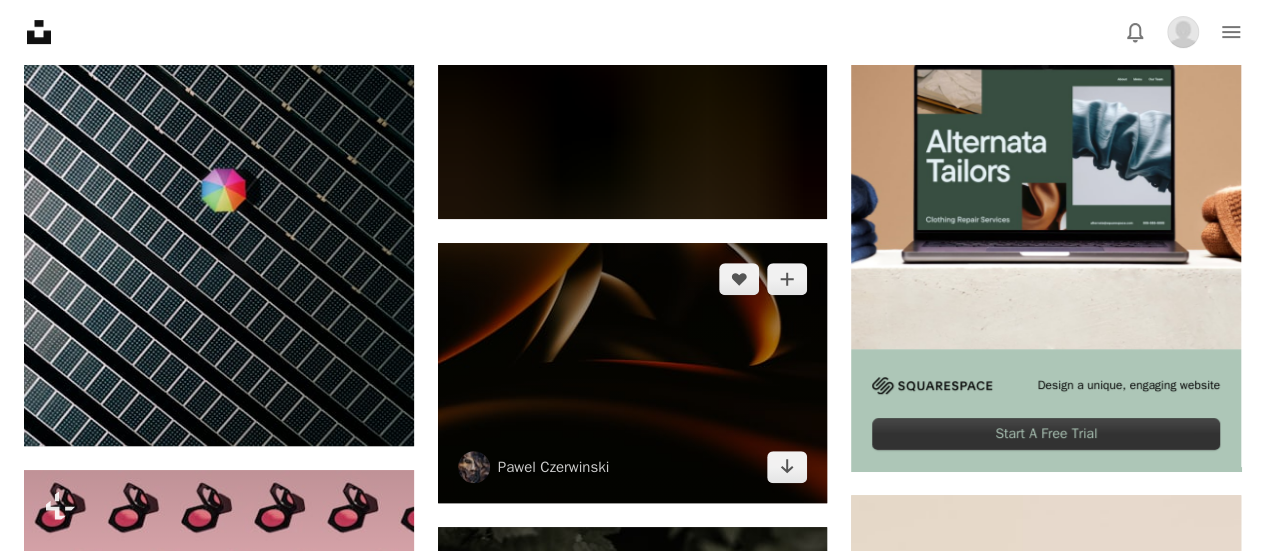 scroll, scrollTop: 0, scrollLeft: 0, axis: both 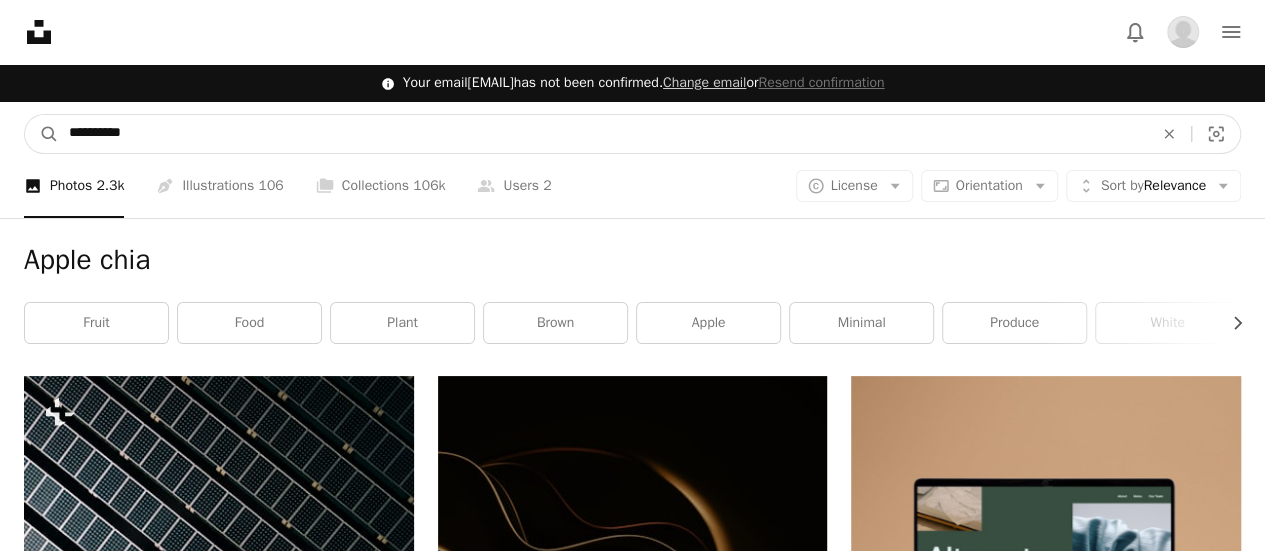 click on "**********" at bounding box center [603, 134] 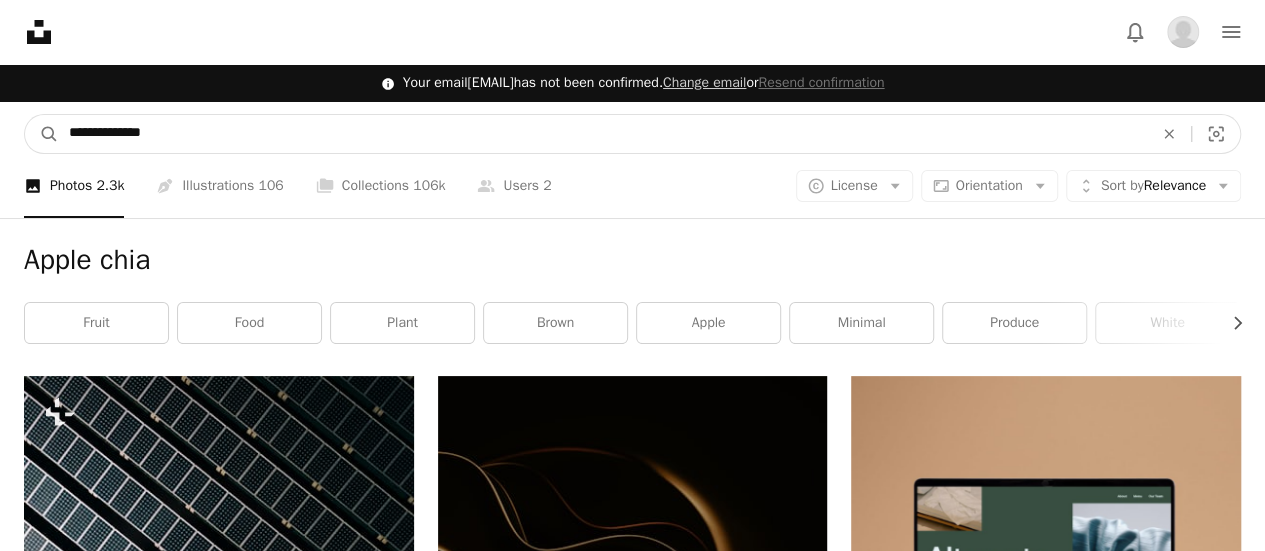 type on "**********" 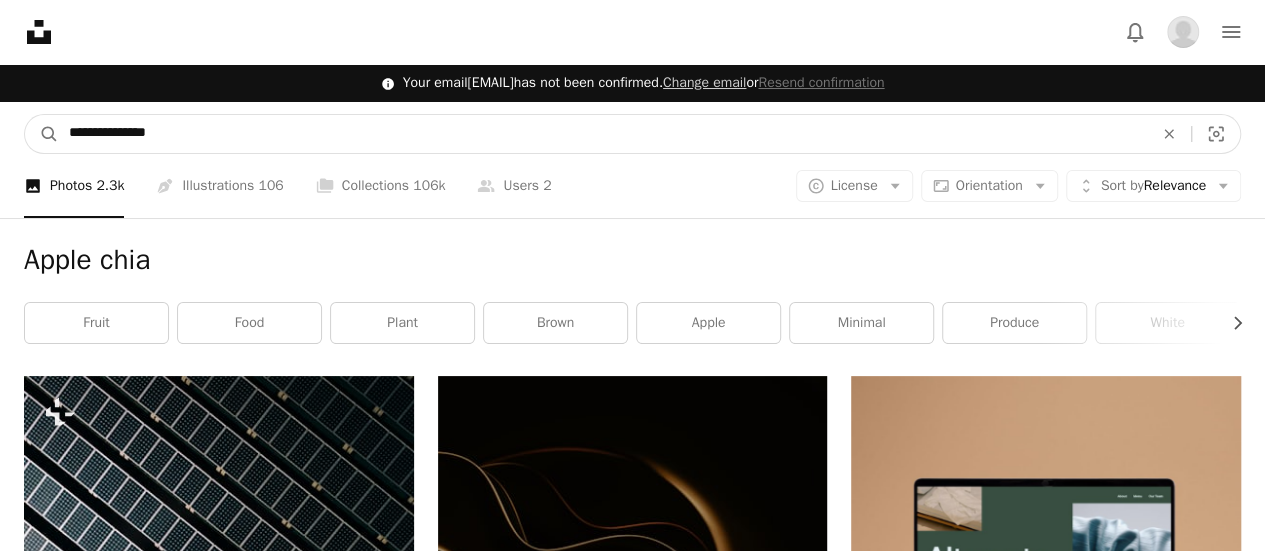click on "A magnifying glass" at bounding box center (42, 134) 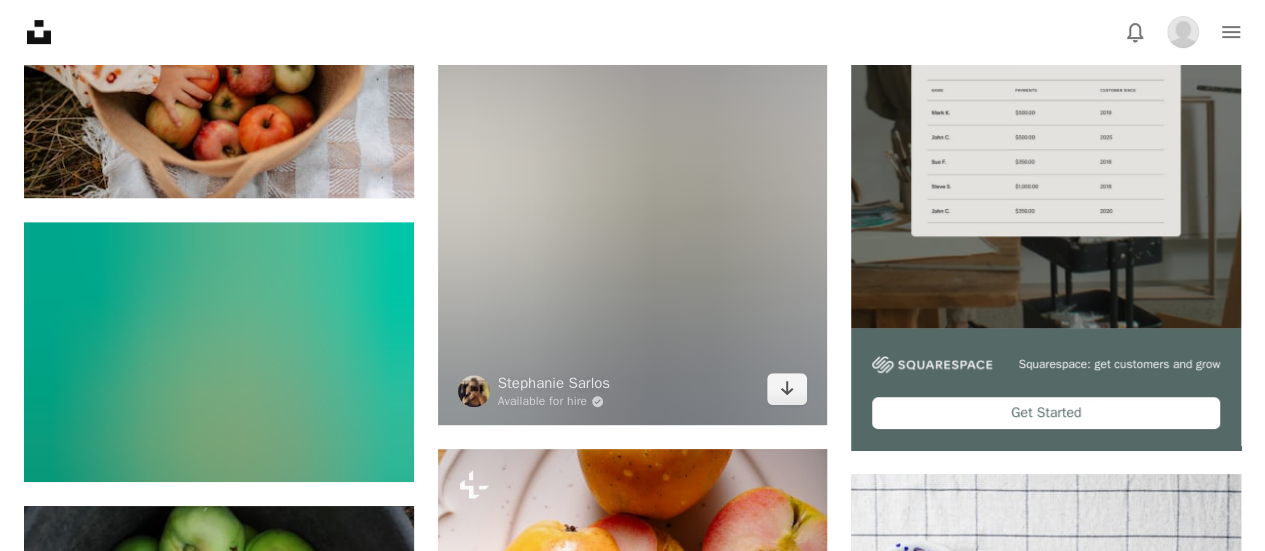 scroll, scrollTop: 440, scrollLeft: 0, axis: vertical 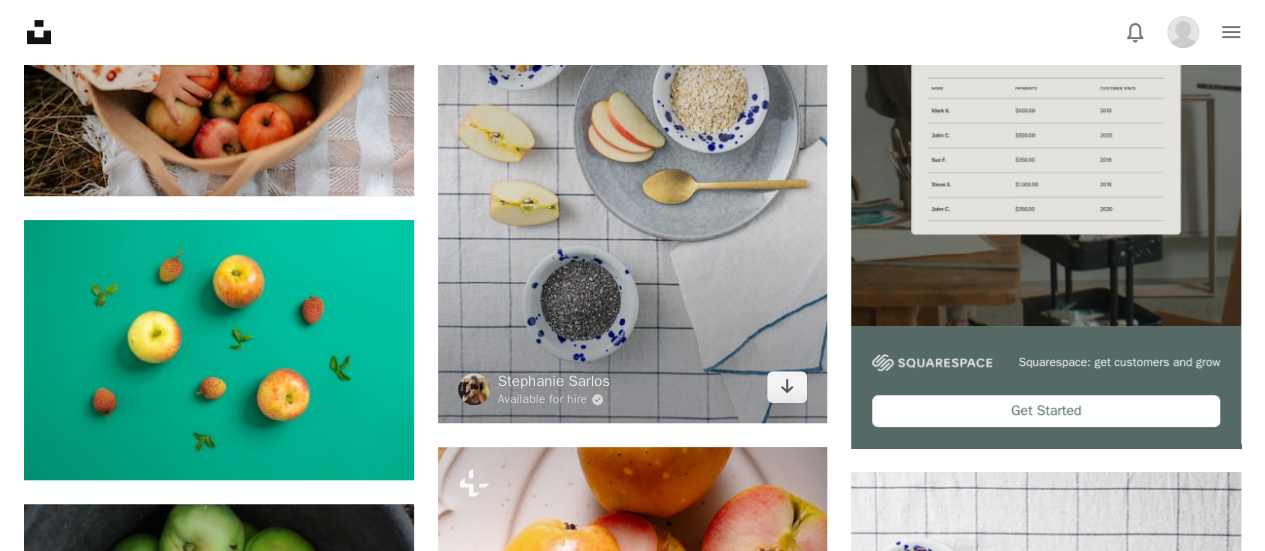 click at bounding box center (633, 179) 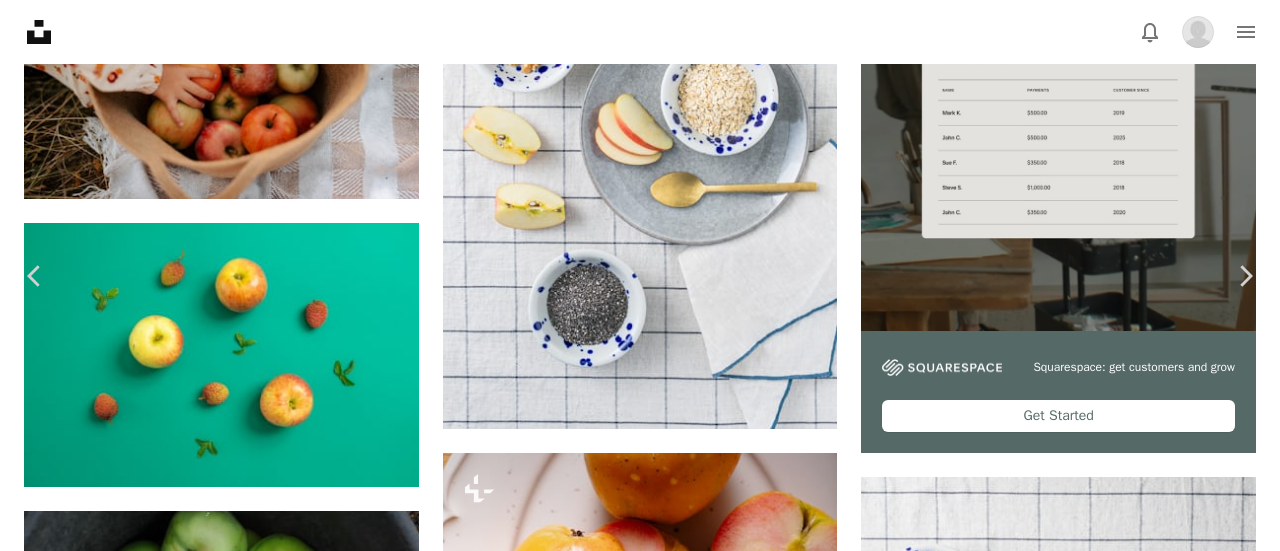 click on "Chevron down" 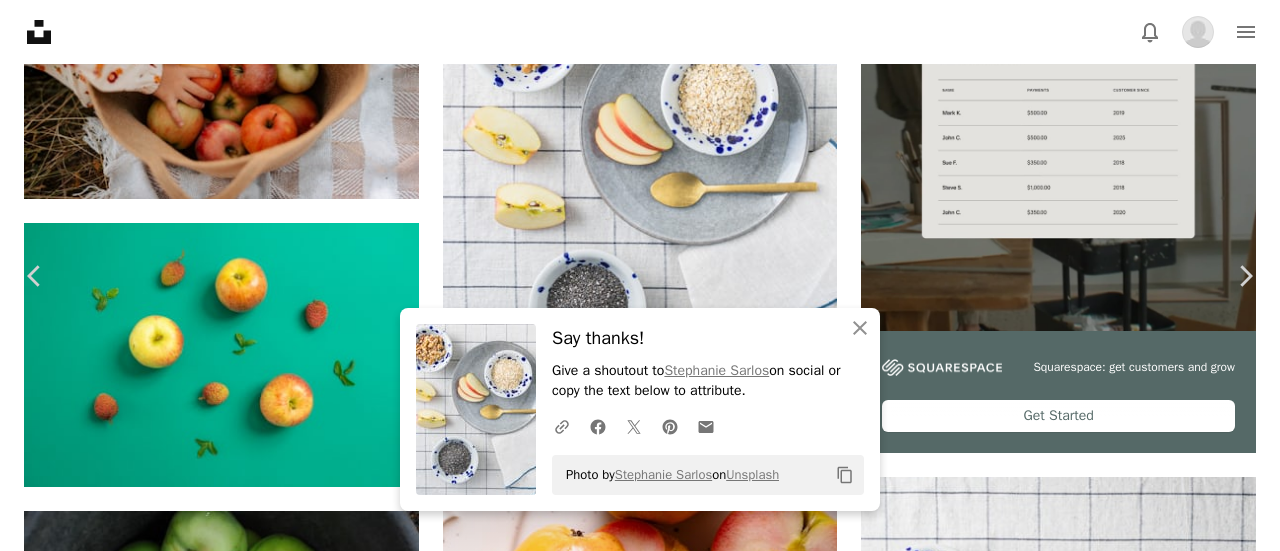 click on "An X shape" at bounding box center [20, 20] 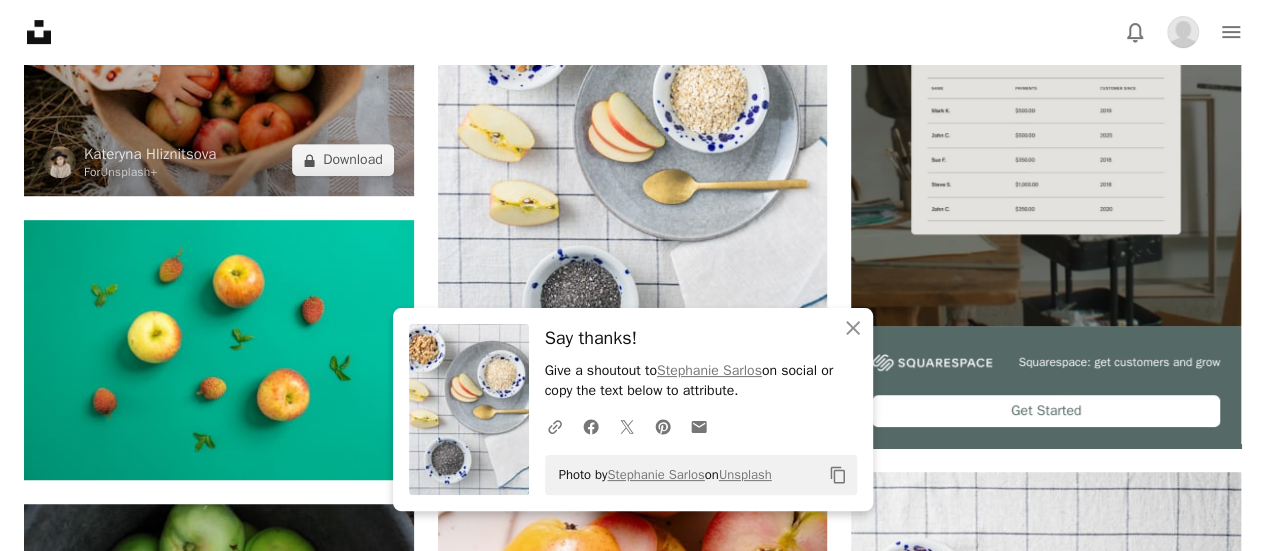scroll, scrollTop: 0, scrollLeft: 0, axis: both 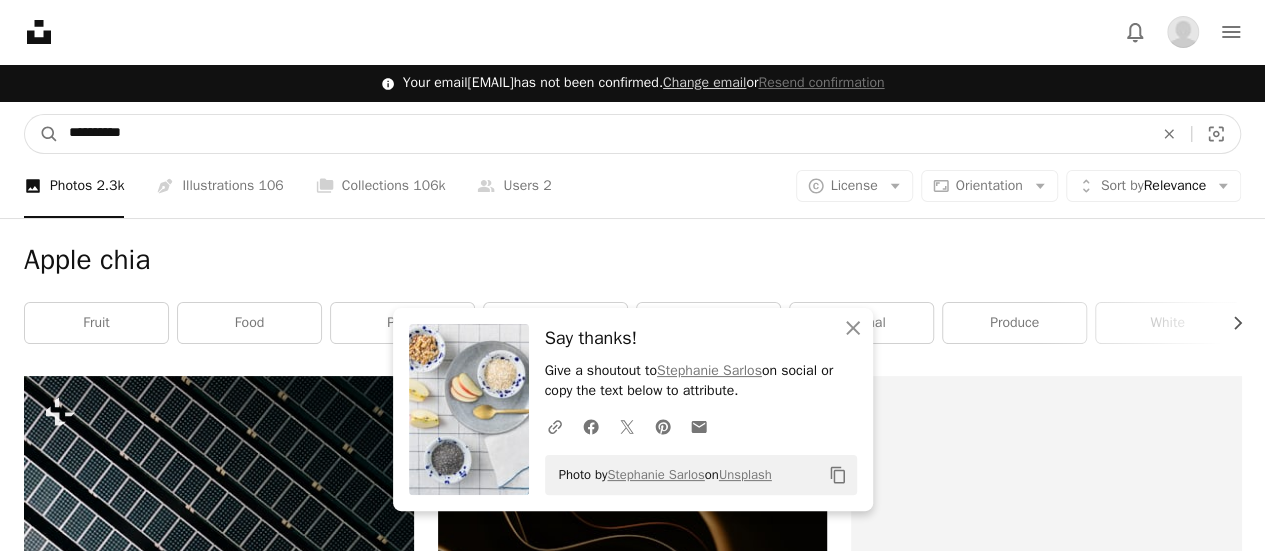 click on "**********" at bounding box center [603, 134] 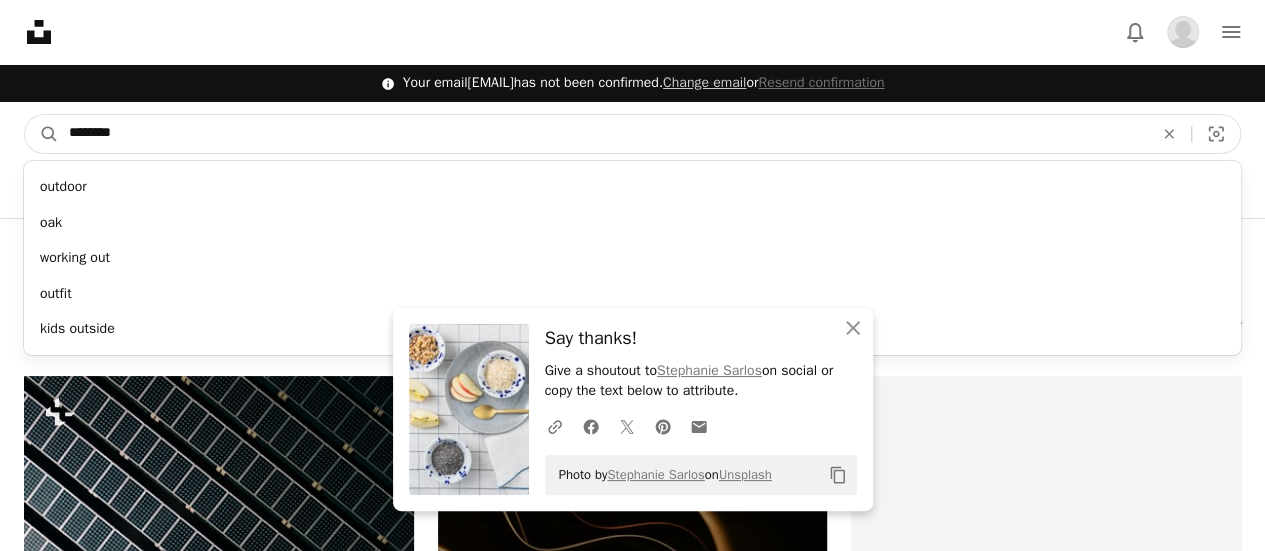 type on "********" 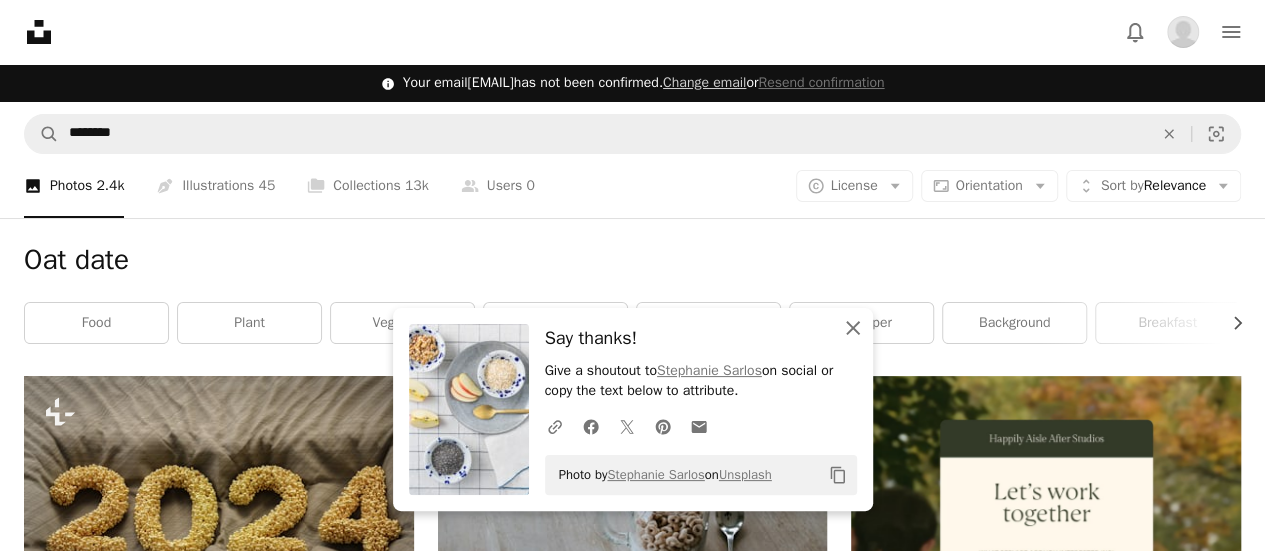 click 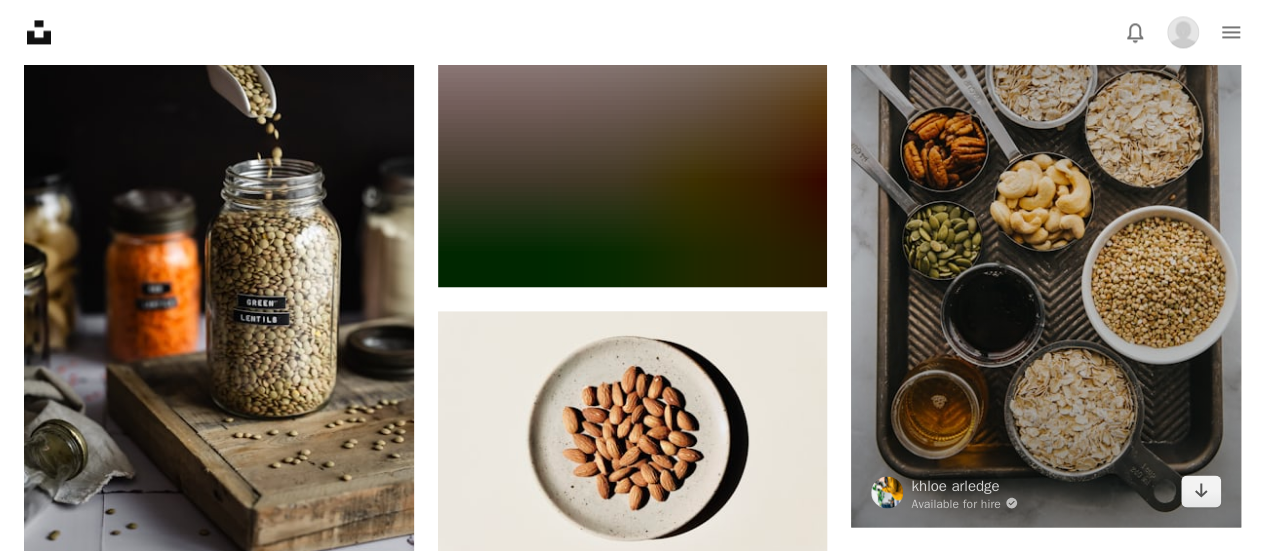 scroll, scrollTop: 1567, scrollLeft: 0, axis: vertical 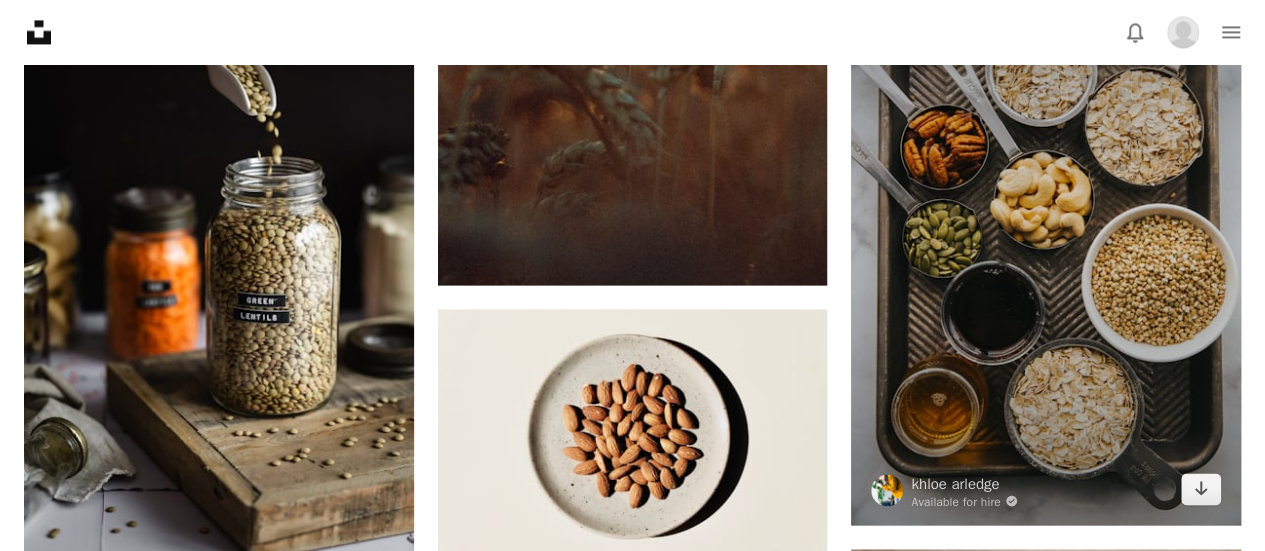 click at bounding box center [1046, 239] 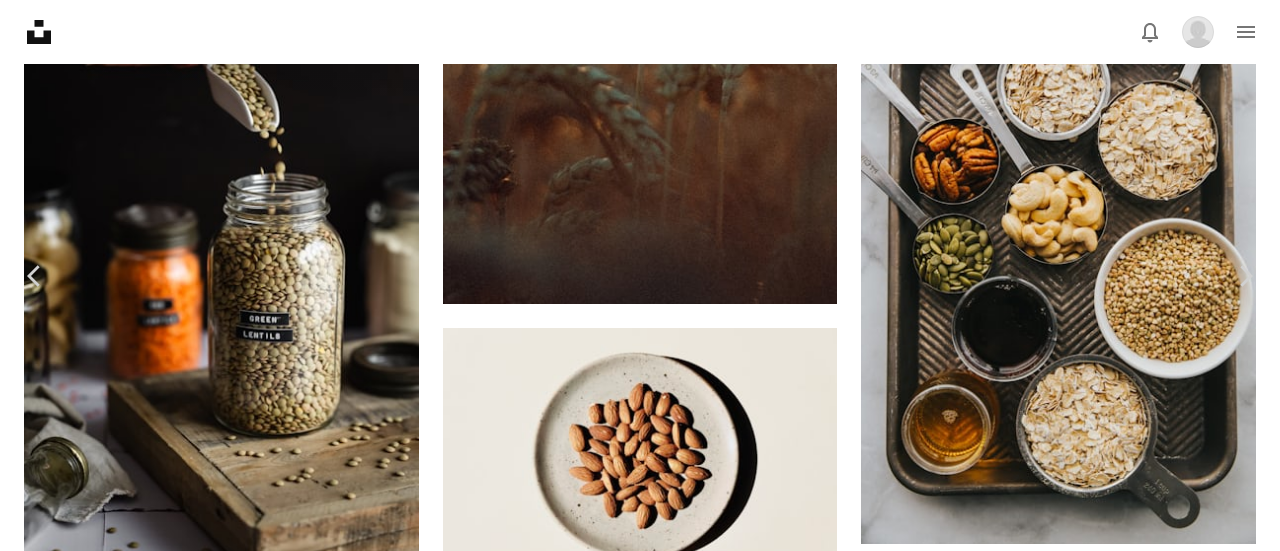 click on "Chevron down" 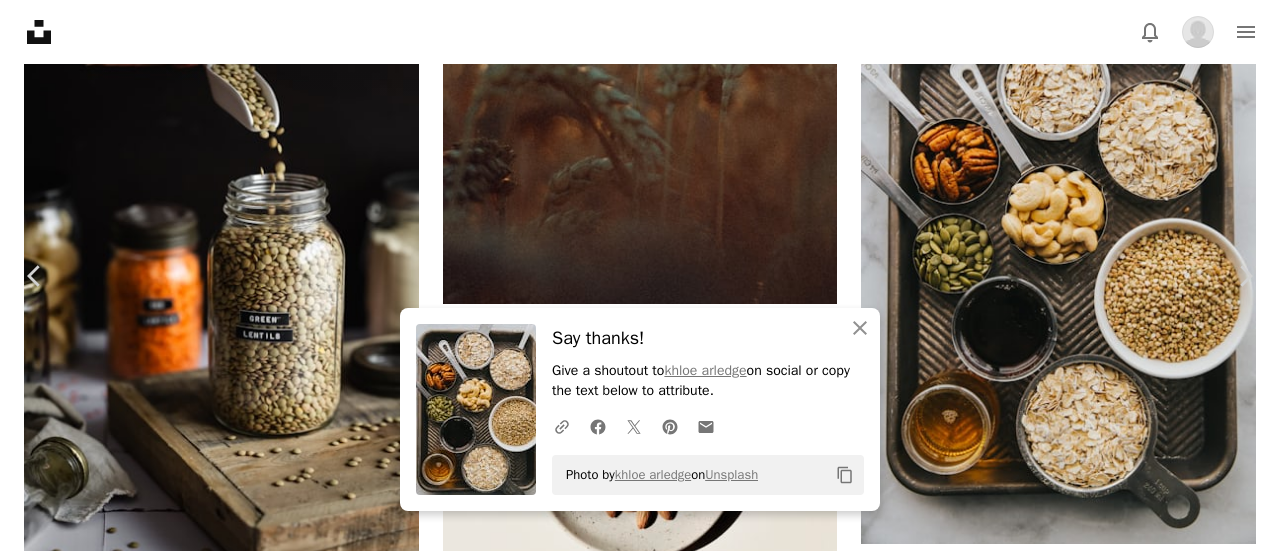click on "An X shape" at bounding box center [20, 20] 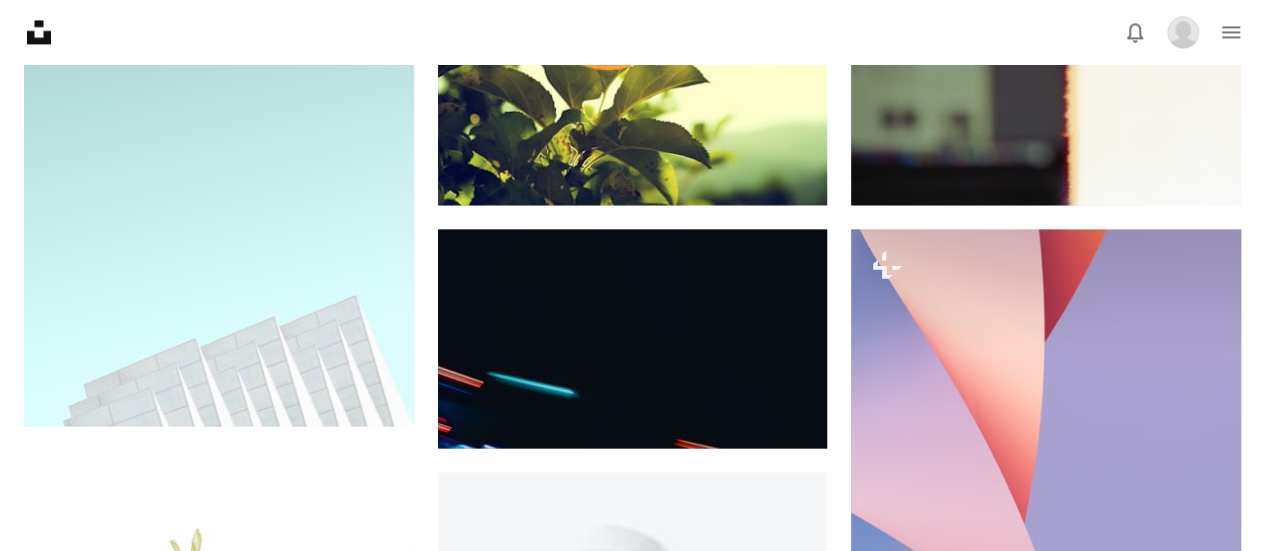 scroll, scrollTop: 0, scrollLeft: 0, axis: both 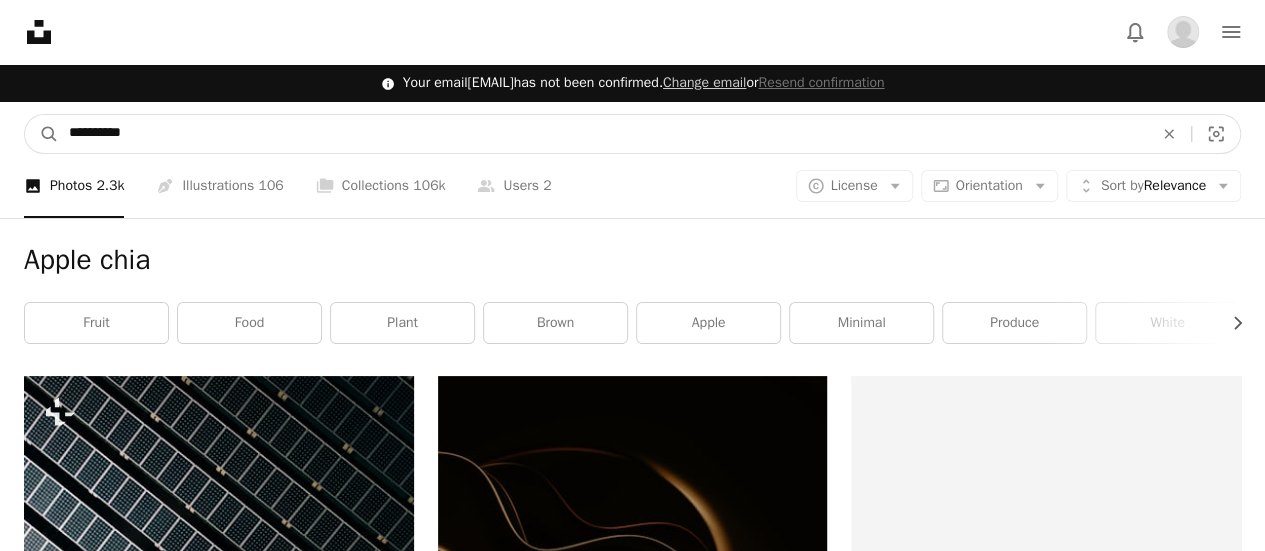 click on "**********" at bounding box center [603, 134] 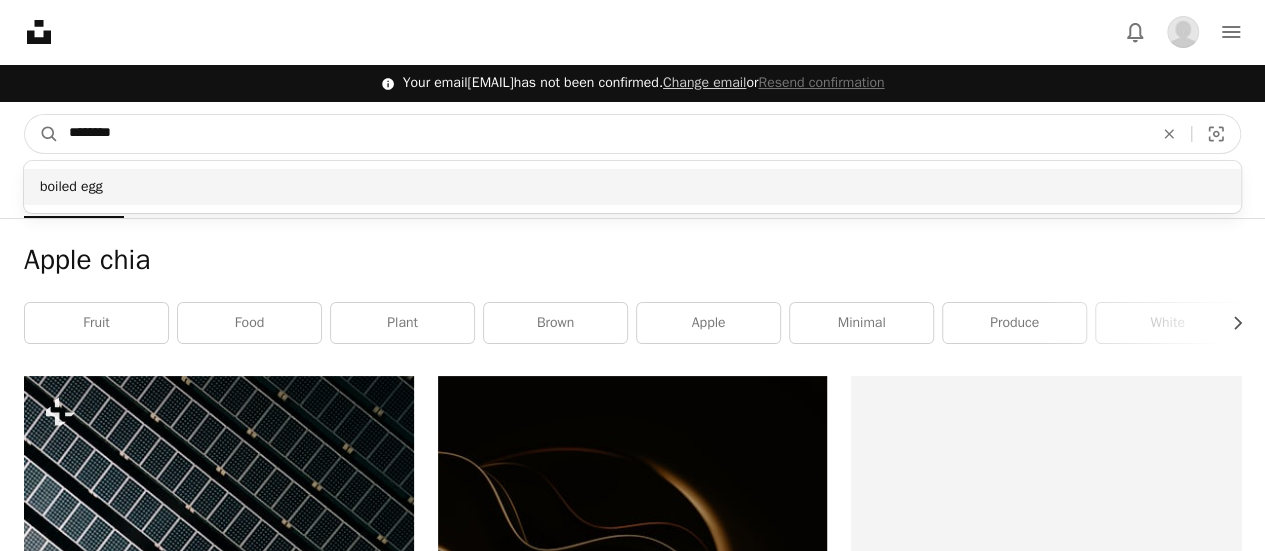 type on "********" 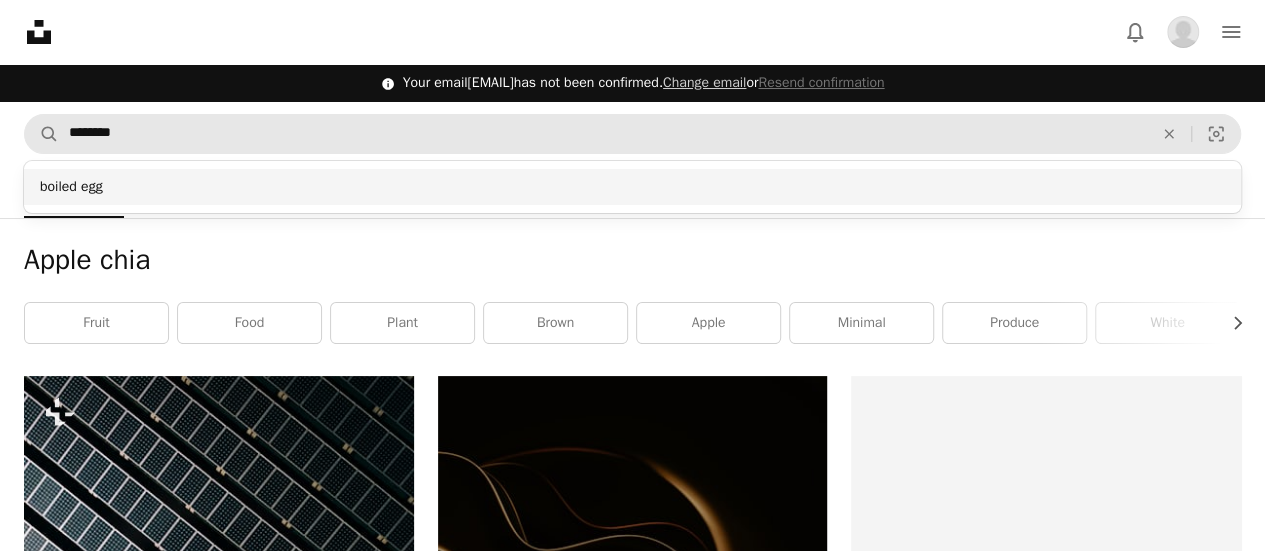 click on "boiled egg" at bounding box center (632, 187) 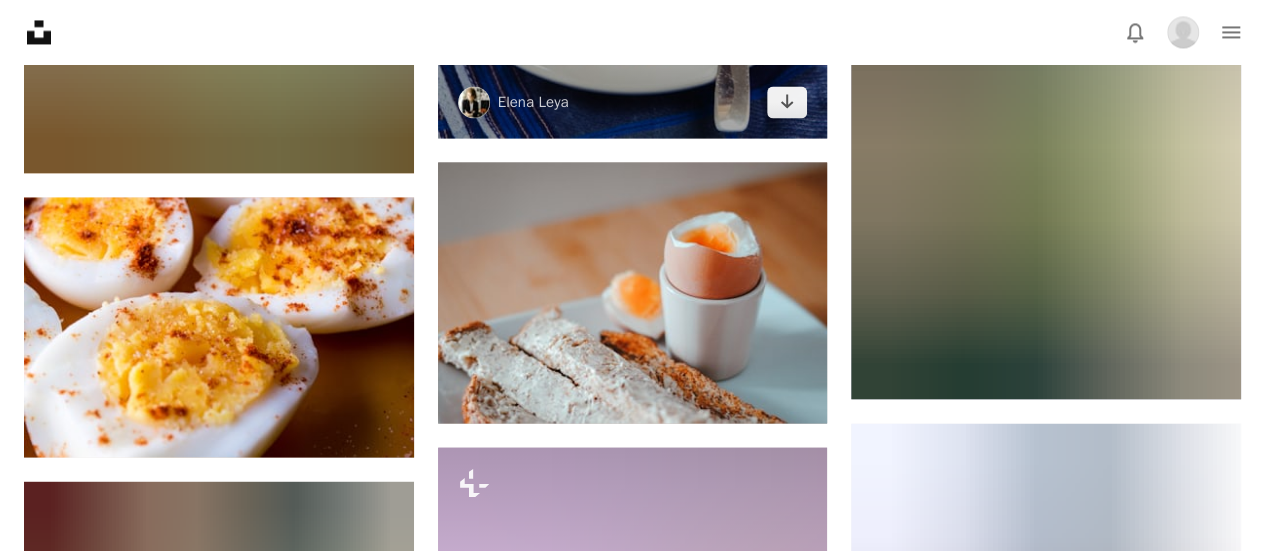 scroll, scrollTop: 1675, scrollLeft: 0, axis: vertical 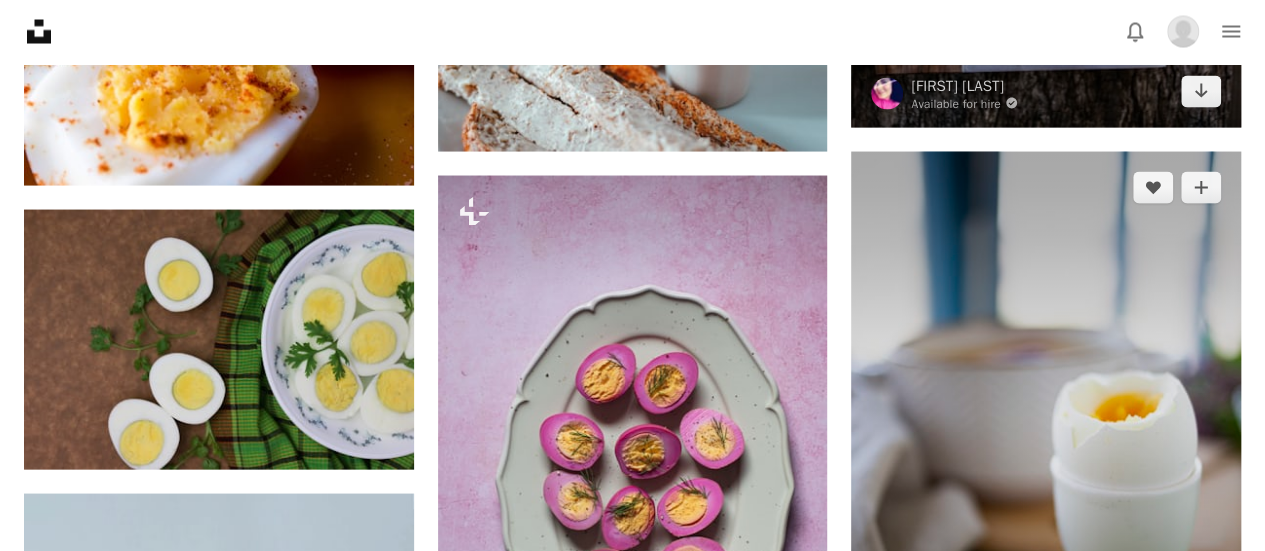 click at bounding box center (1046, 444) 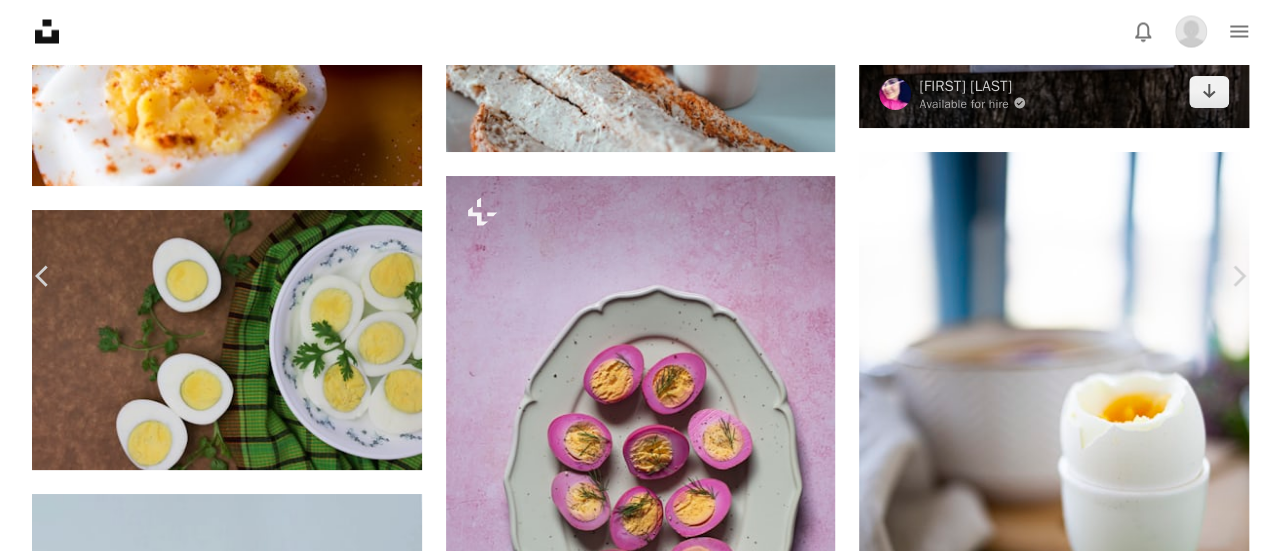 scroll, scrollTop: 2008, scrollLeft: 0, axis: vertical 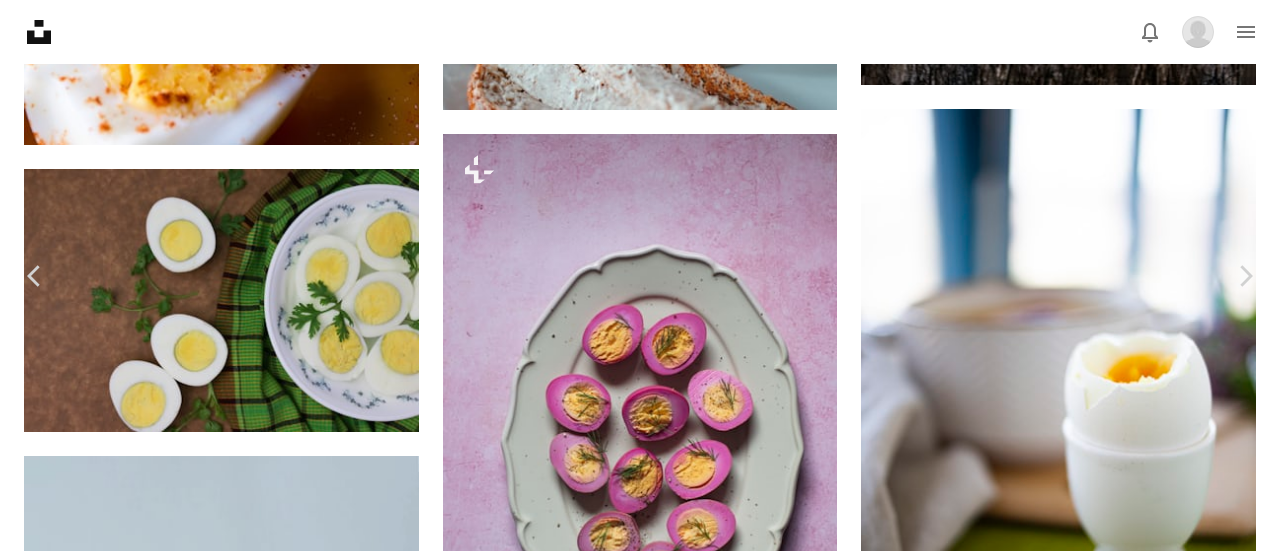 click on "An X shape" at bounding box center (20, 20) 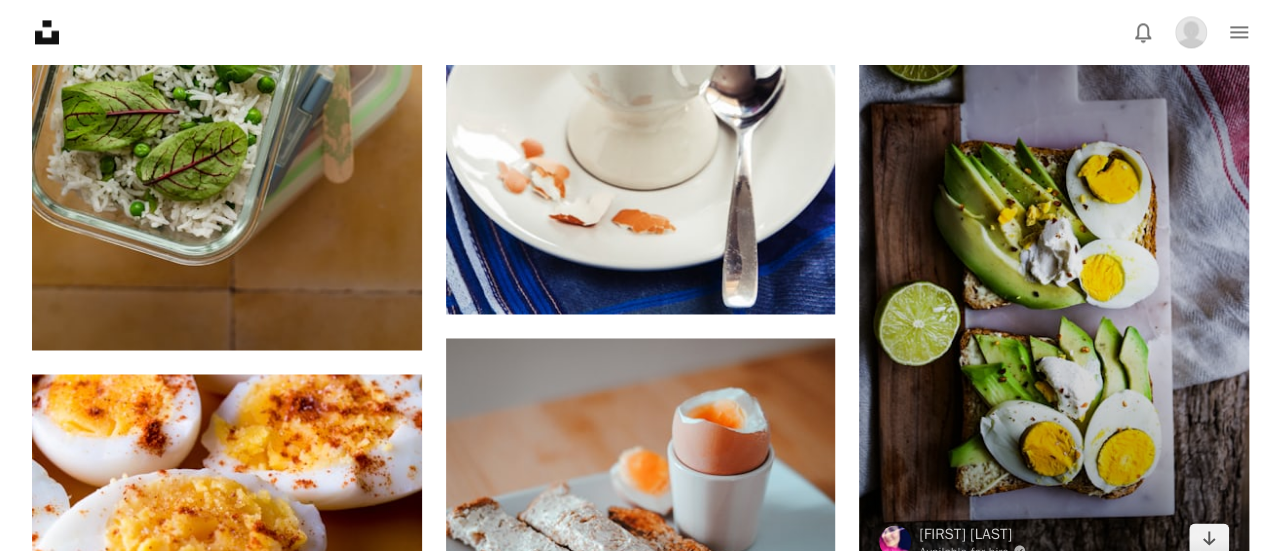scroll, scrollTop: 1497, scrollLeft: 0, axis: vertical 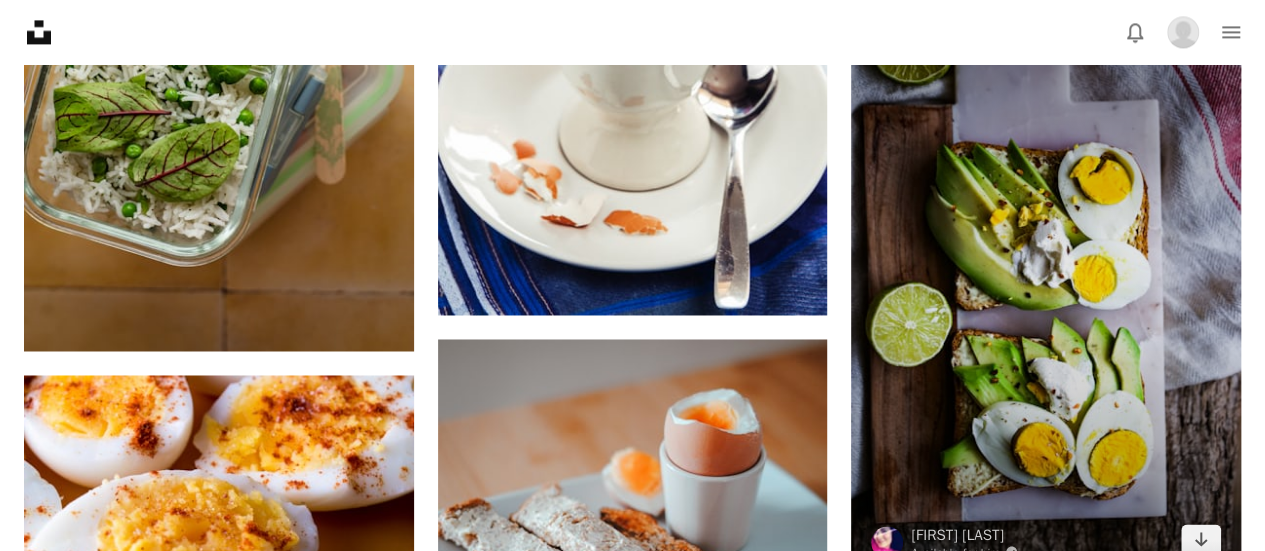 click at bounding box center (1046, 284) 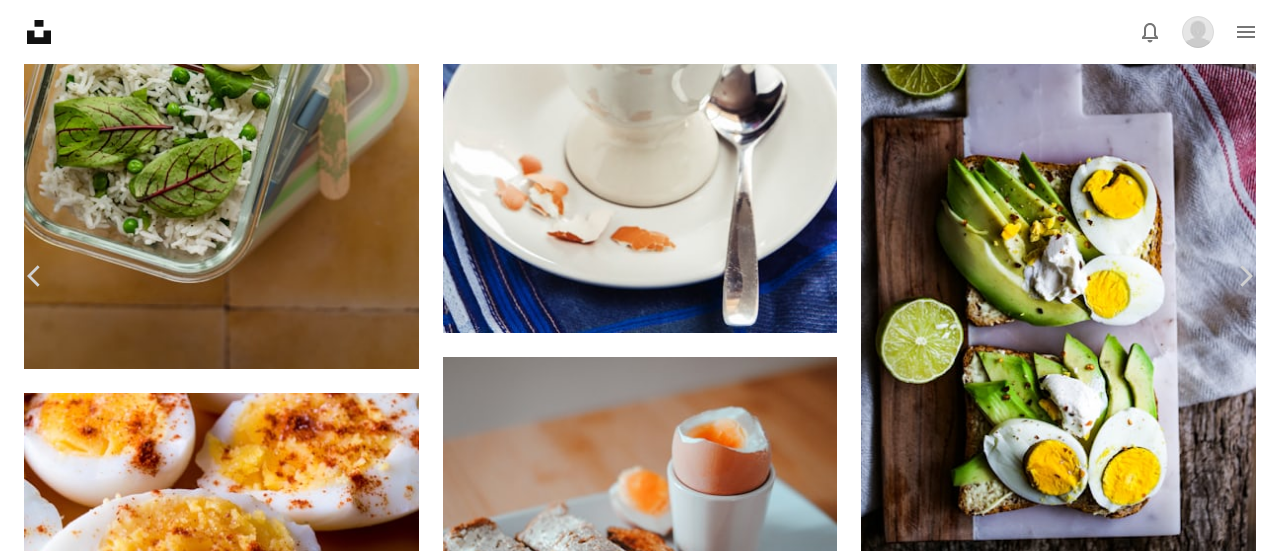 click on "Chevron down" 